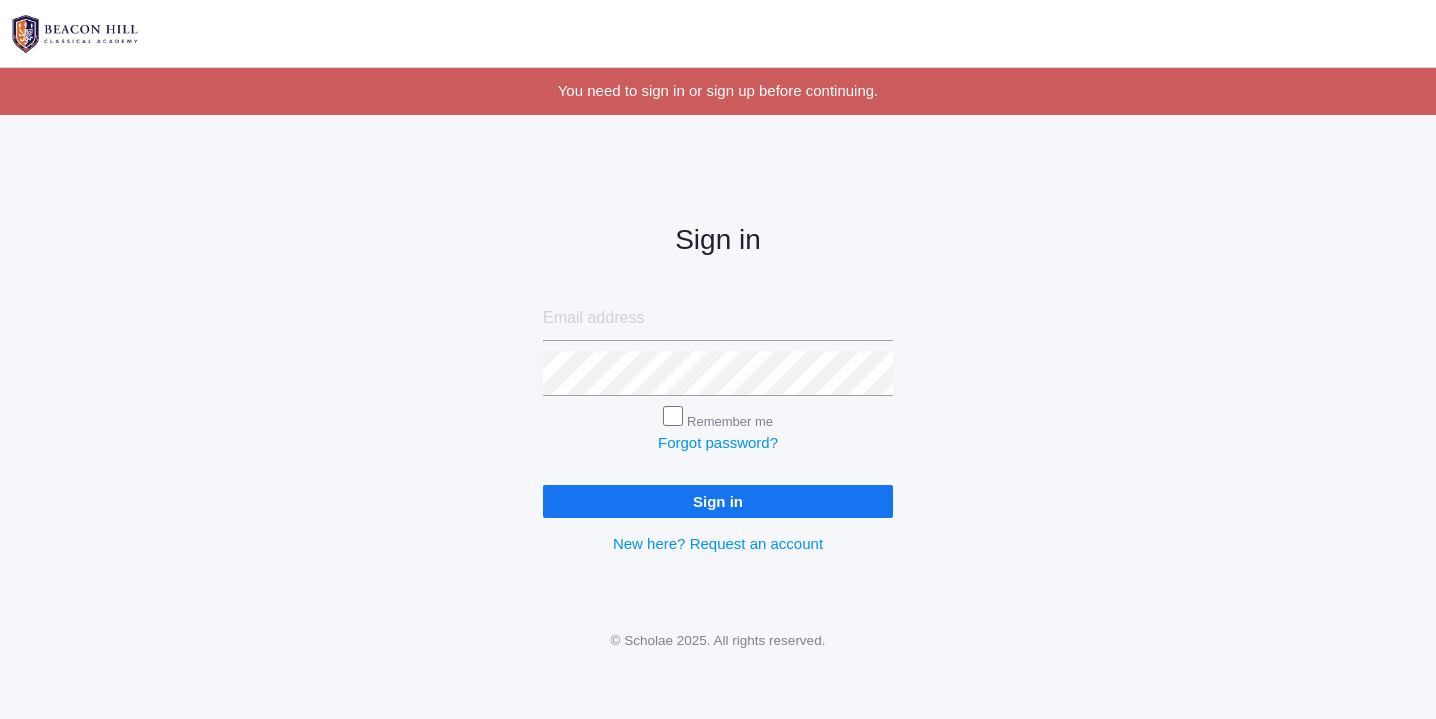 scroll, scrollTop: 0, scrollLeft: 0, axis: both 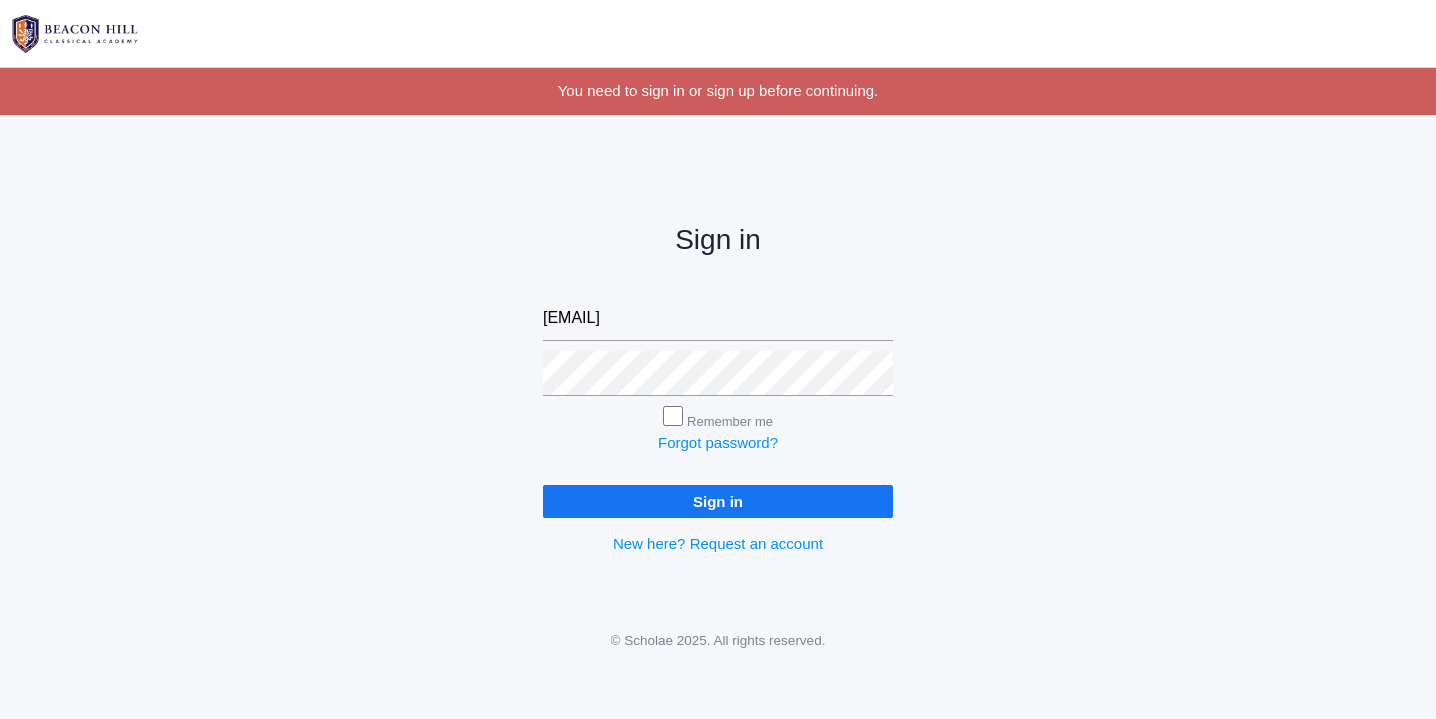 click on "Sign in" at bounding box center (718, 501) 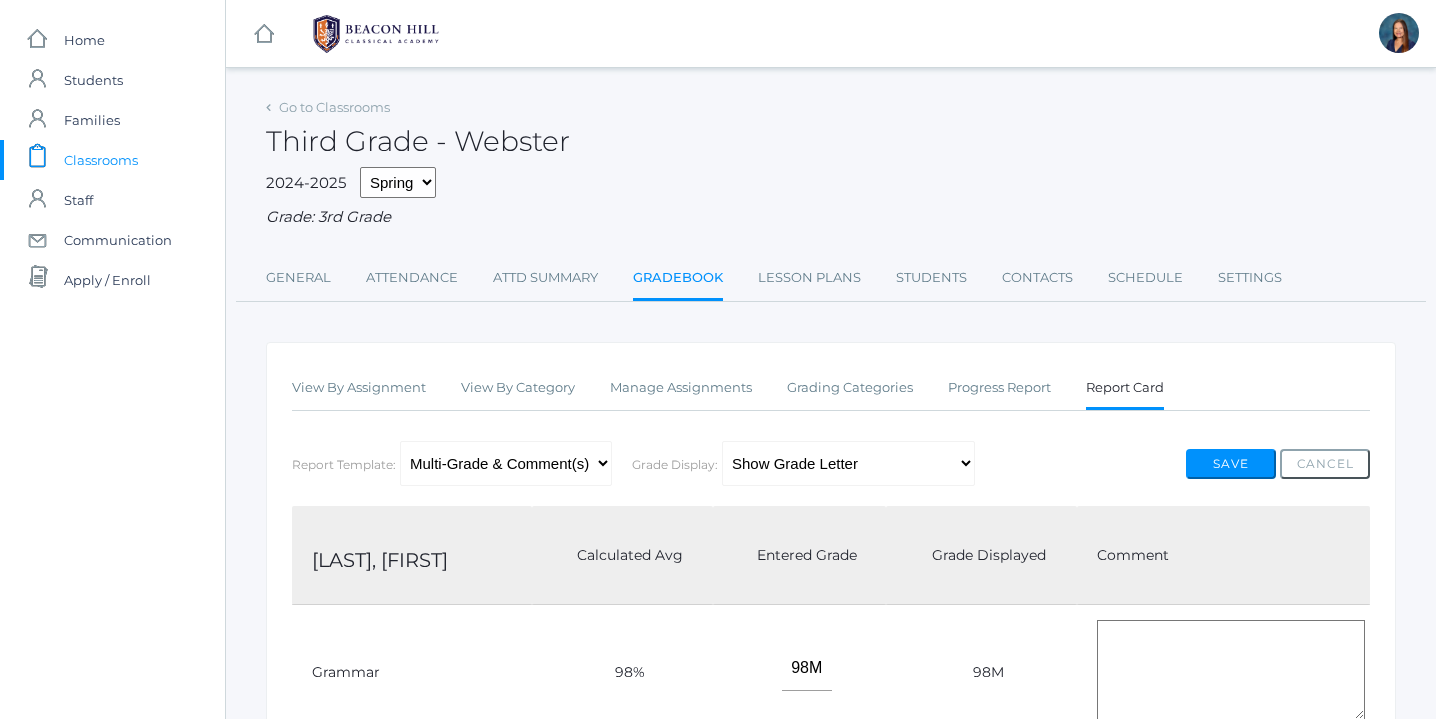 scroll, scrollTop: 0, scrollLeft: 0, axis: both 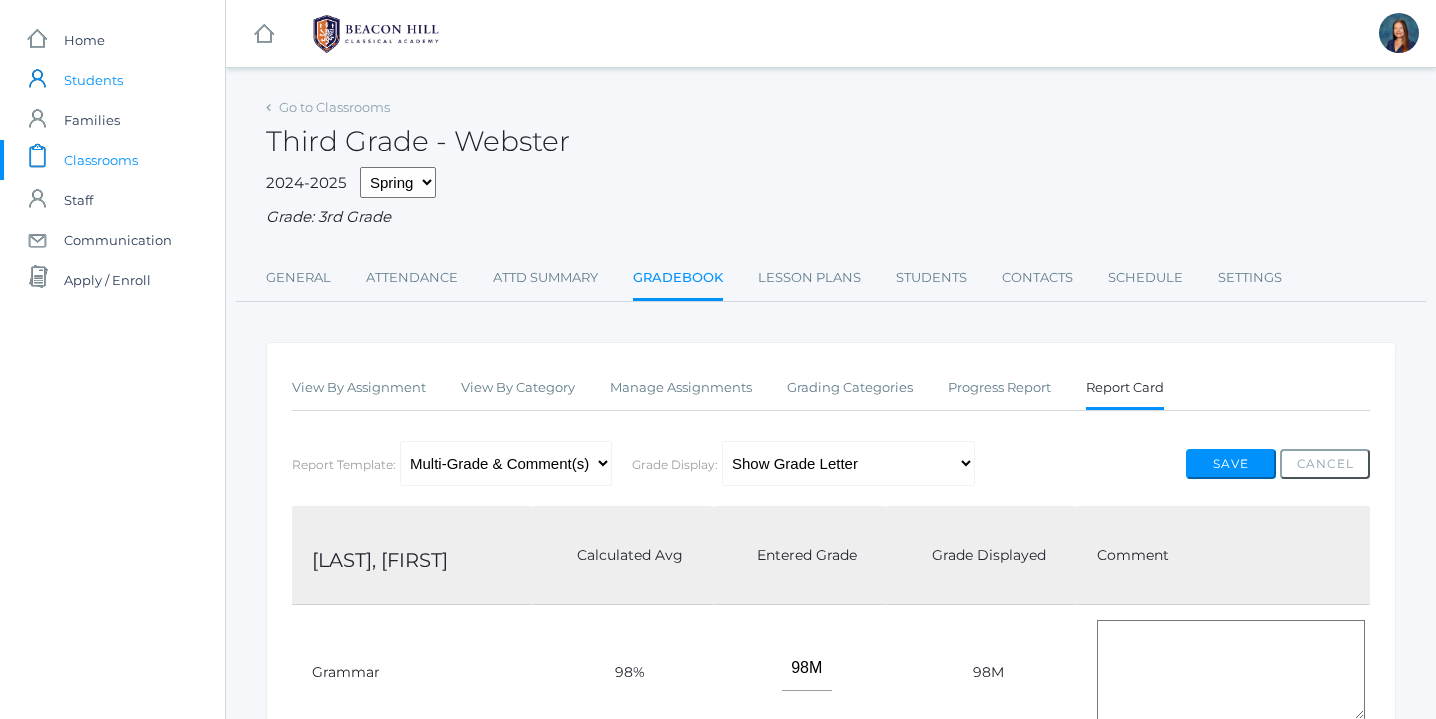 click on "Students" at bounding box center (93, 80) 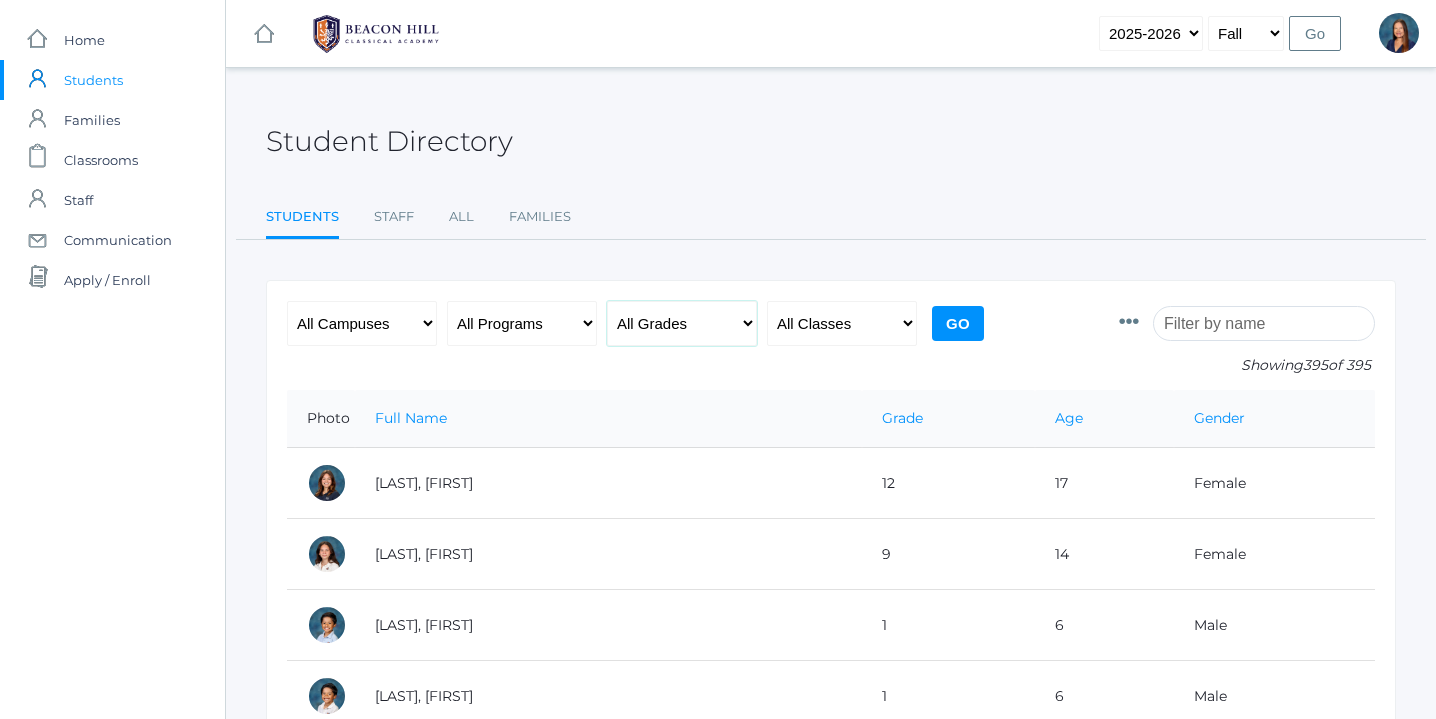 click on "All Grades
Grammar
- Kindergarten
- 1st Grade
- 2nd Grade
- 3rd Grade
- 4th Grade
- 5th Grade
Logic
- 6th Grade
- 7th Grade
- 8th Grade
Rhetoric
- 9th Grade
- 10th Grade
- 11th Grade
- 12th Grade" at bounding box center (682, 323) 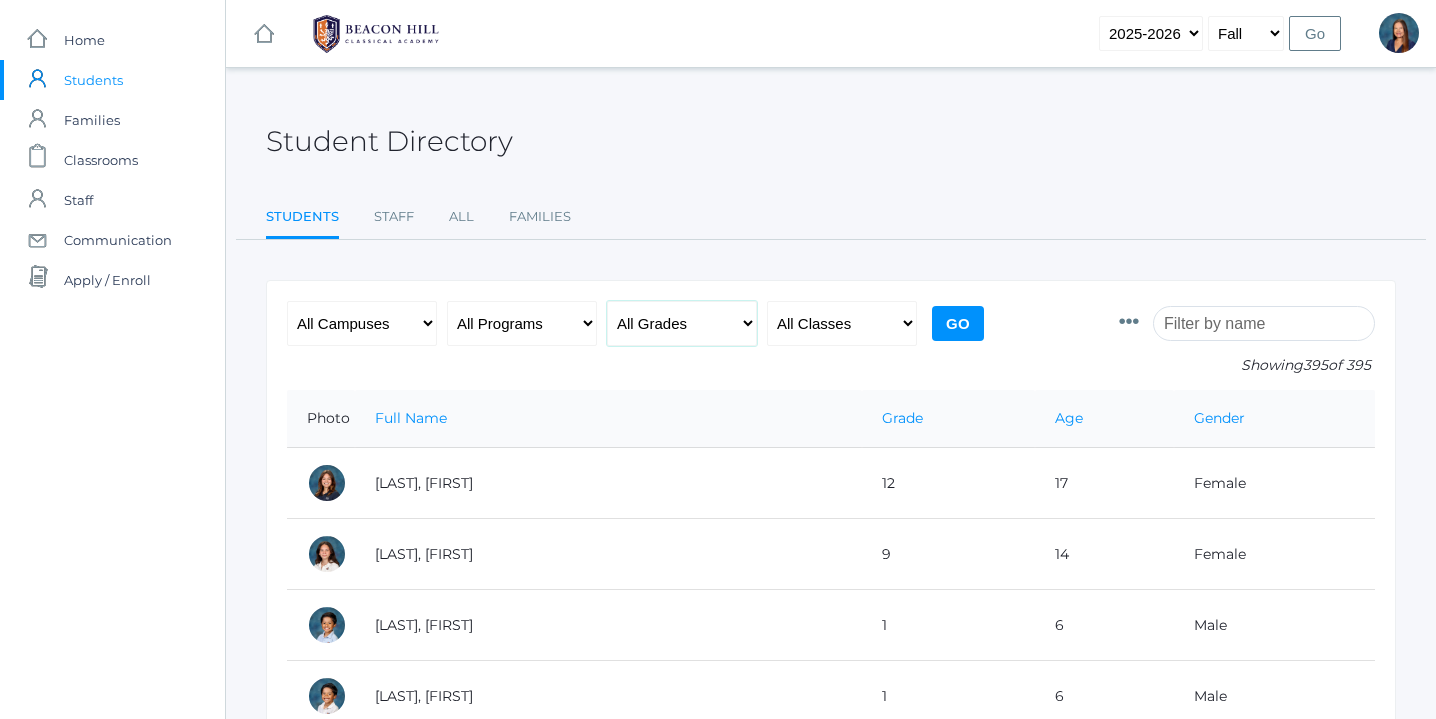 select on "3" 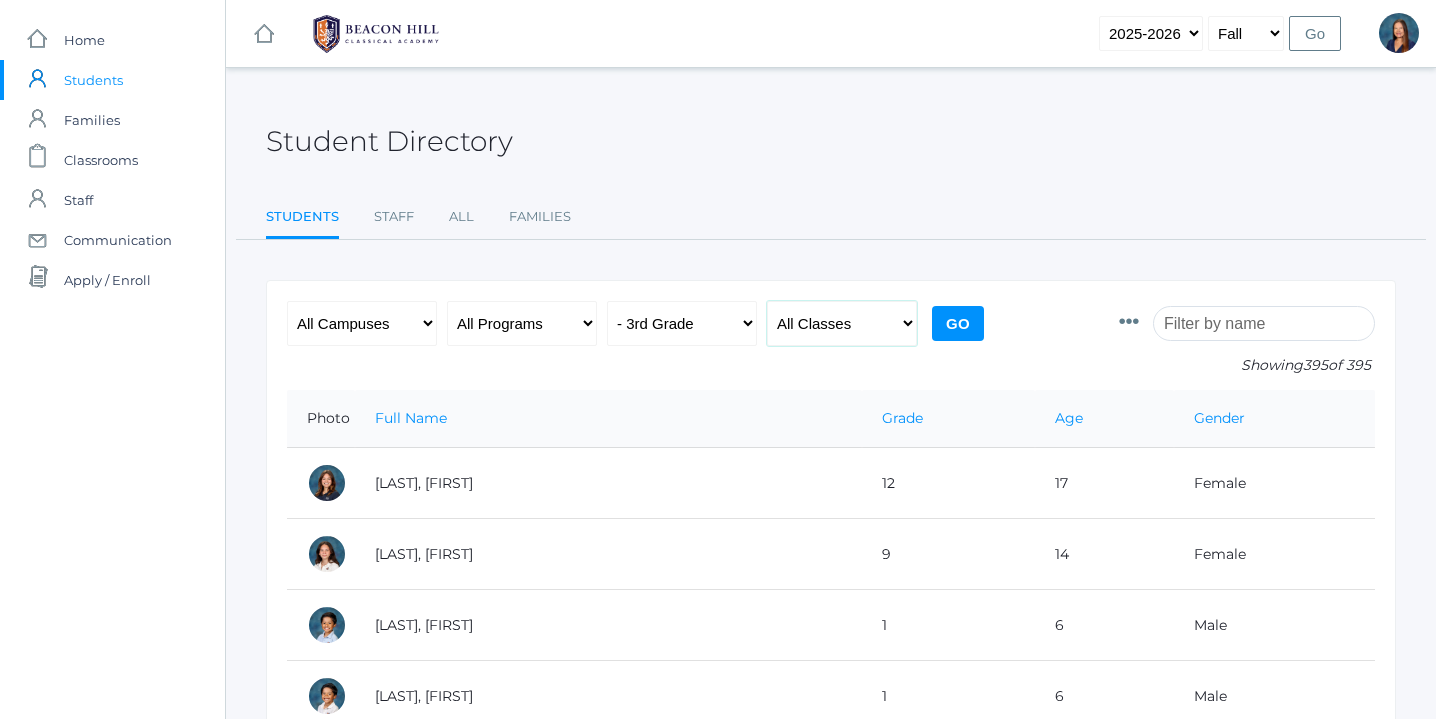 click on "All Classes
Grammar
- *KIND - Kindergarten AM
- *KIND - Kindergarten PM
- *KNDC - Kinder Enrichment AM
- *KNDC - Kinder Enrichment PM
- 01LA - First Grade Barber
- 01LA - First Grade Watson
- 02LA - Second Grade Balli
- 02LA - Second Grade Nicholls
- 03LA - Third Grade Deutsch
- 03LA - Third Grade Webster
- 04LA - Fourth Grade Bradley
- 04LA - Fourth Grade Chaffin
- 05ART - Art 5 Bence
- 05ART - Art 5 Salazar
- 05CITIZEN - Citizenship and Stewardship 5 Bence
- 05CITIZEN - Citizenship and Stewardship 5 Salazar
- 05LA - Language Arts 5 Bence
- 05LA - Language Arts 5 Salazar
- 05LATIN - Latin 5 Bence
- 05LATIN - Latin 5 Salazar
- 05MATH - Mathematics 5 Bence
- 05MATH - Mathematics 5 Salazar
- 05SCI - Science 5 Bence" at bounding box center [842, 323] 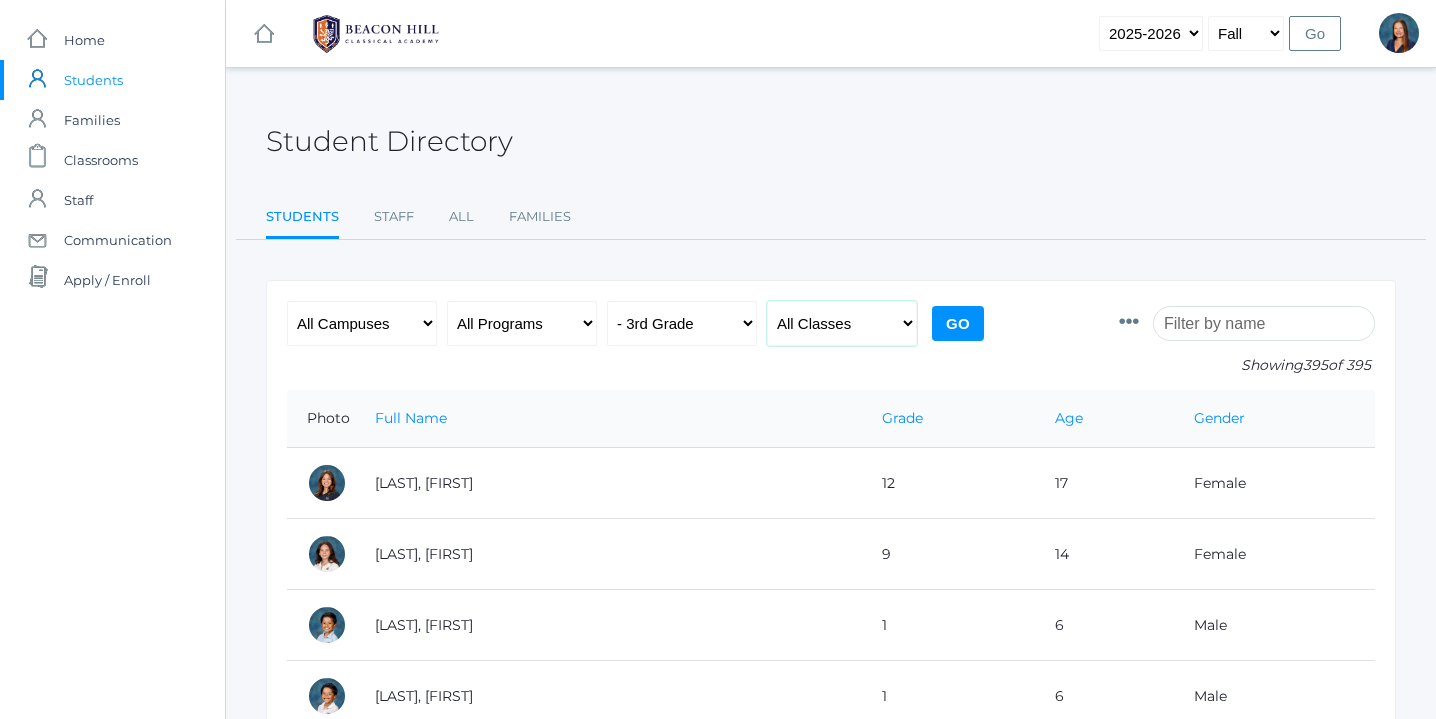 select on "2028" 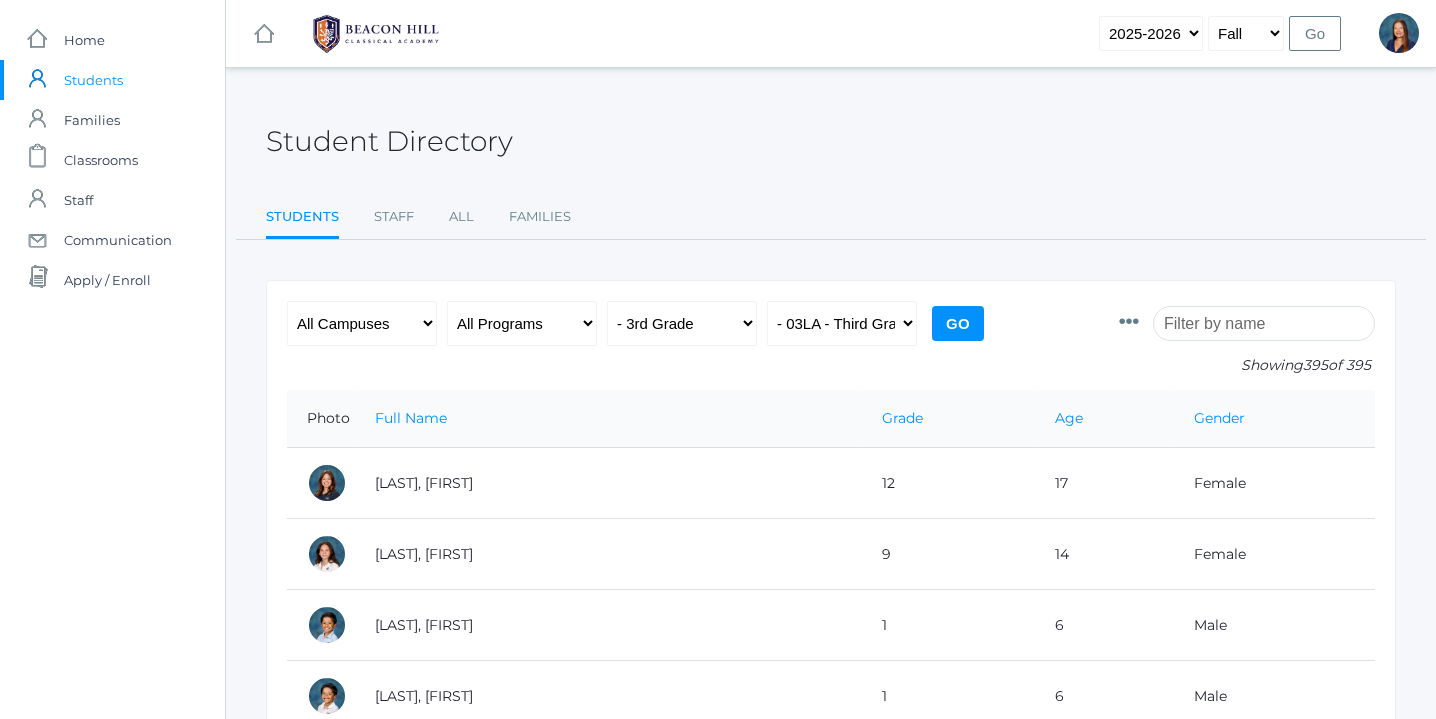 click on "Go" at bounding box center [958, 323] 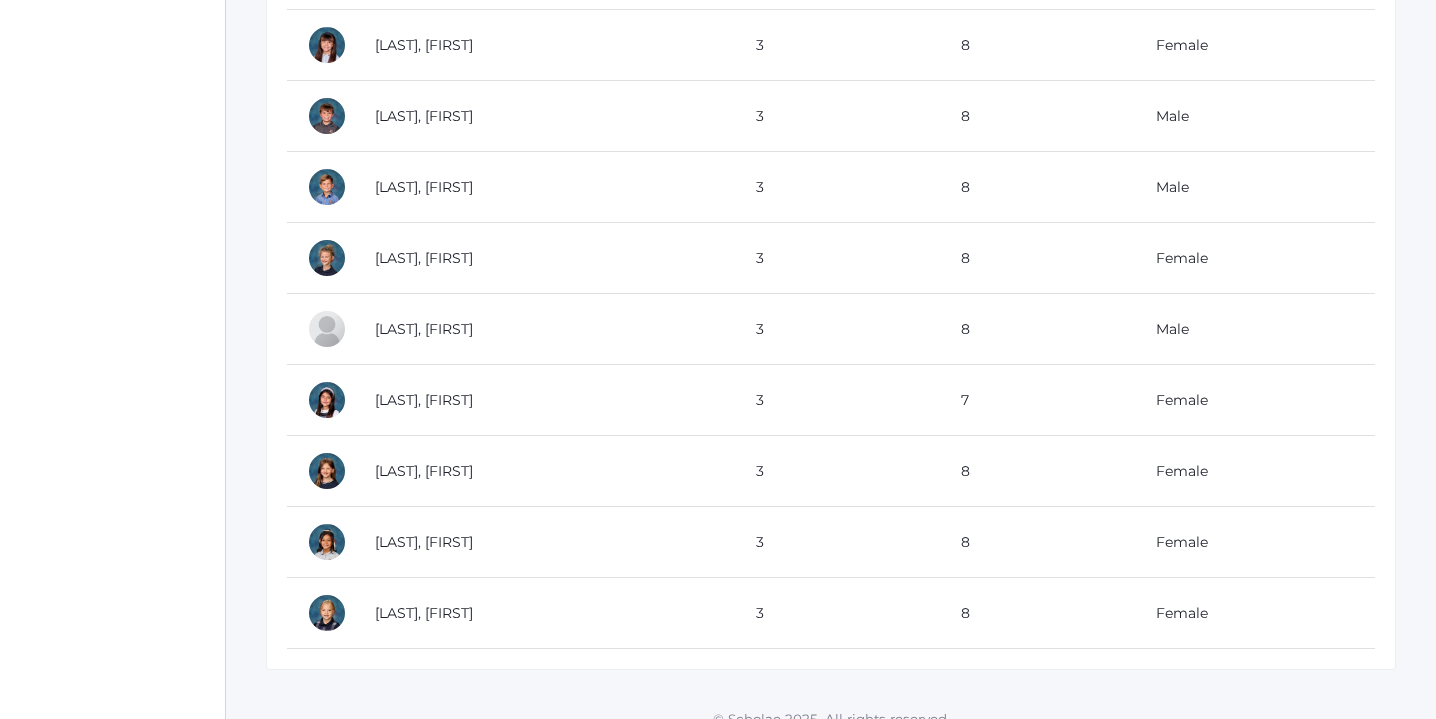 scroll, scrollTop: 1100, scrollLeft: 0, axis: vertical 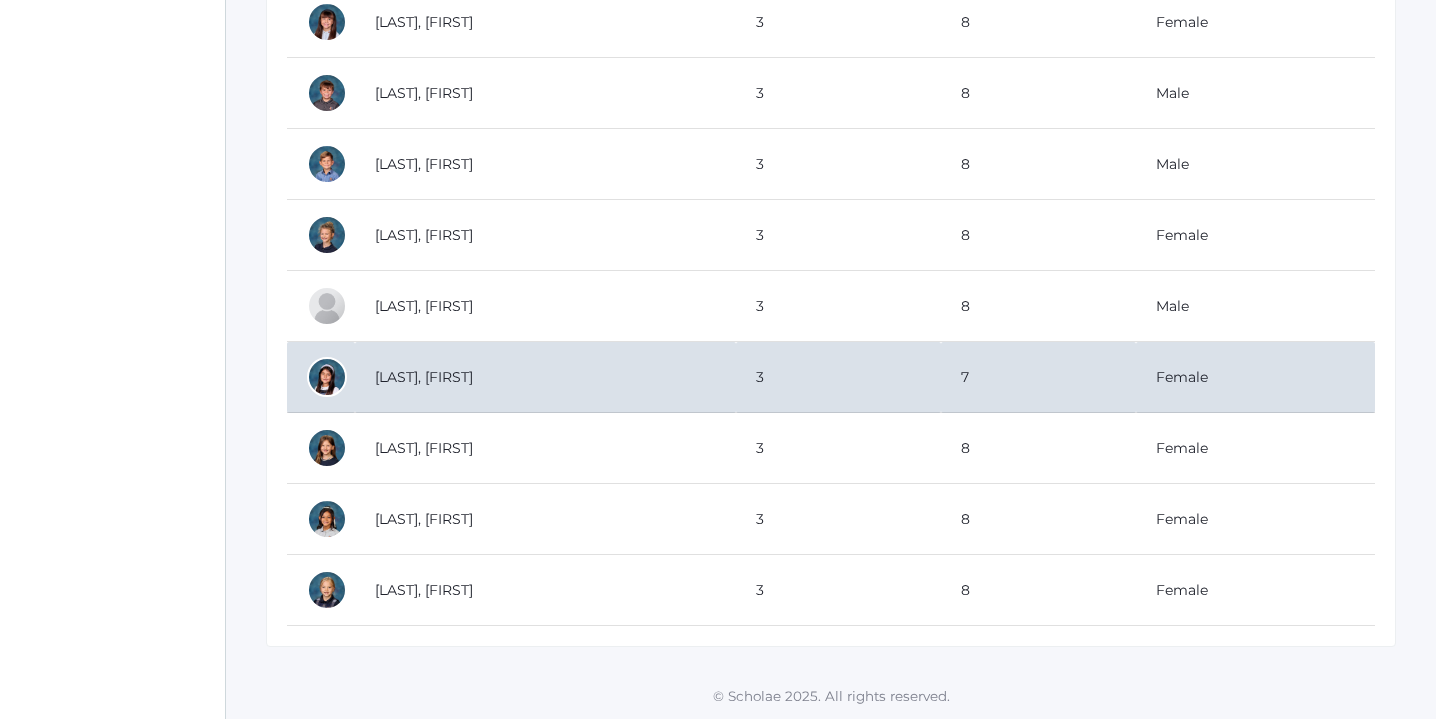 click on "Mesick, Penelope" at bounding box center [545, 377] 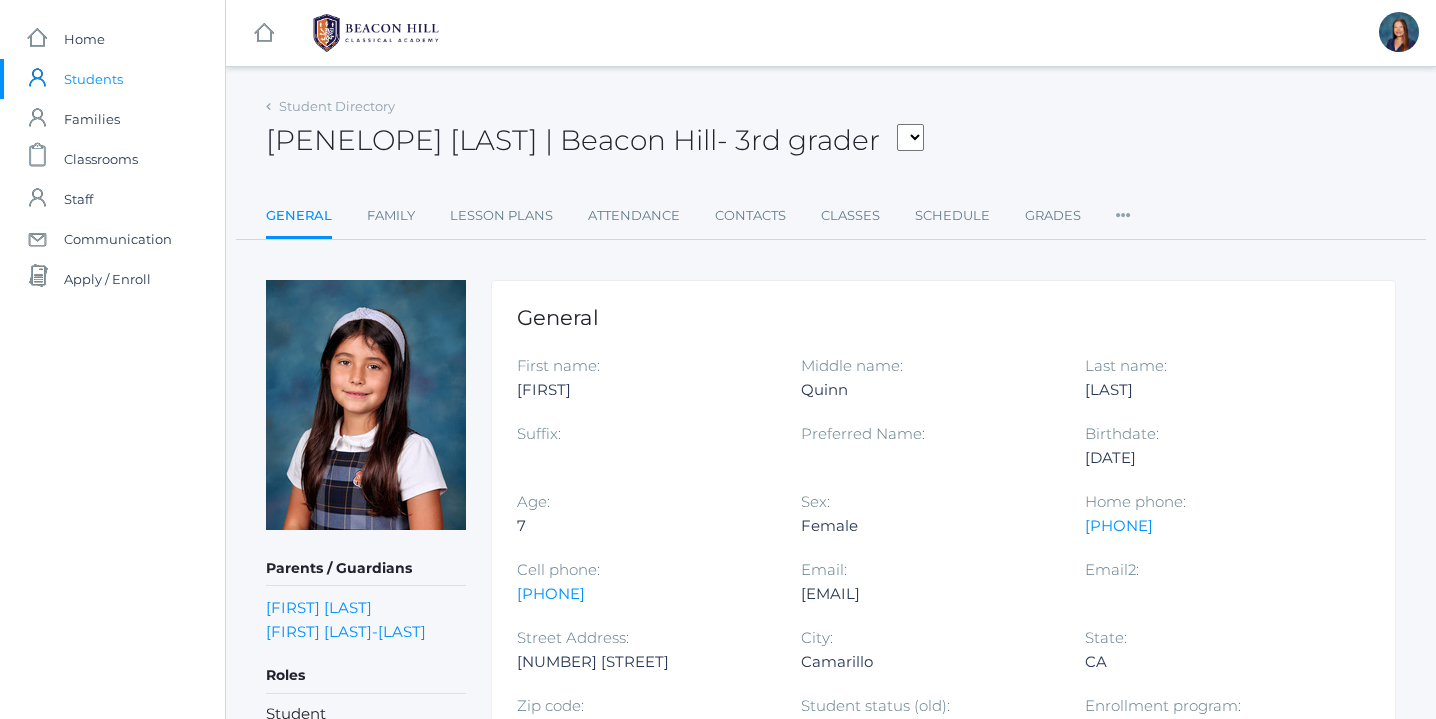 scroll, scrollTop: 0, scrollLeft: 0, axis: both 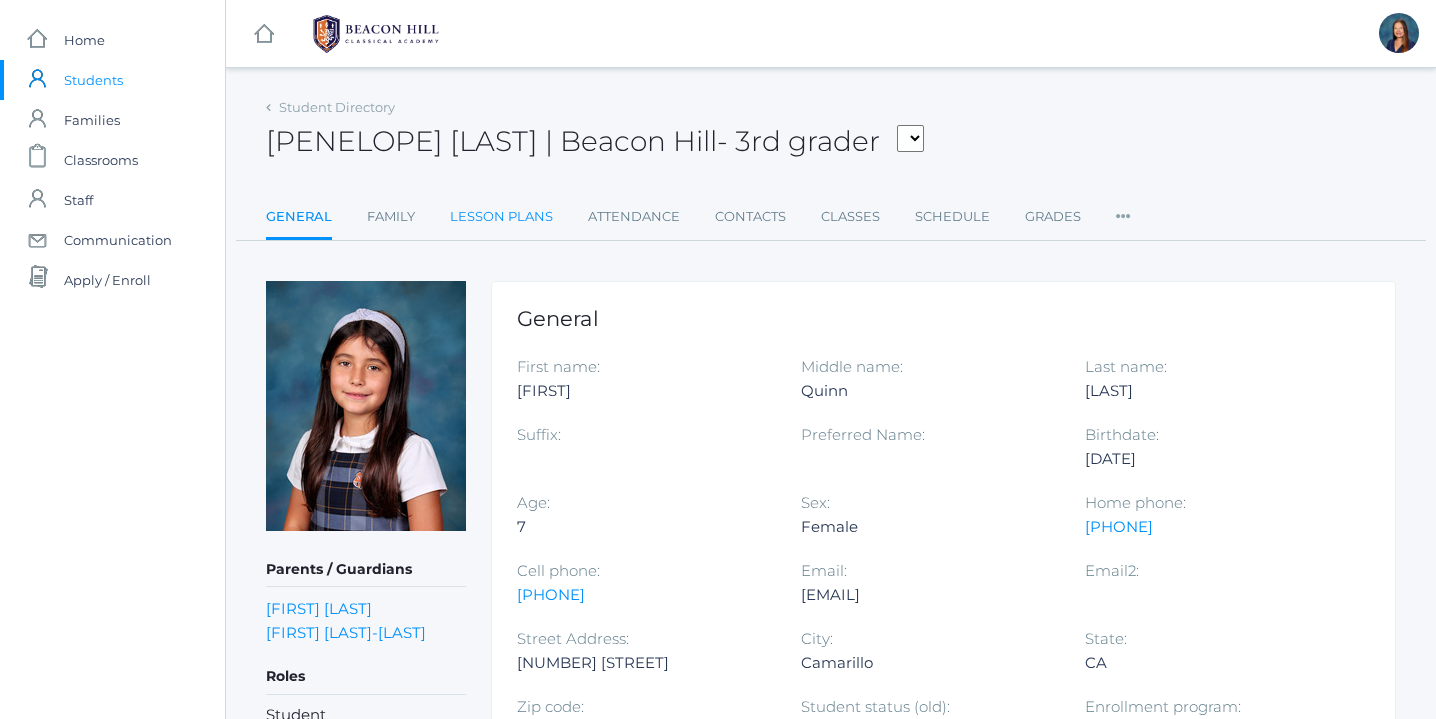 click on "Lesson Plans" at bounding box center (501, 217) 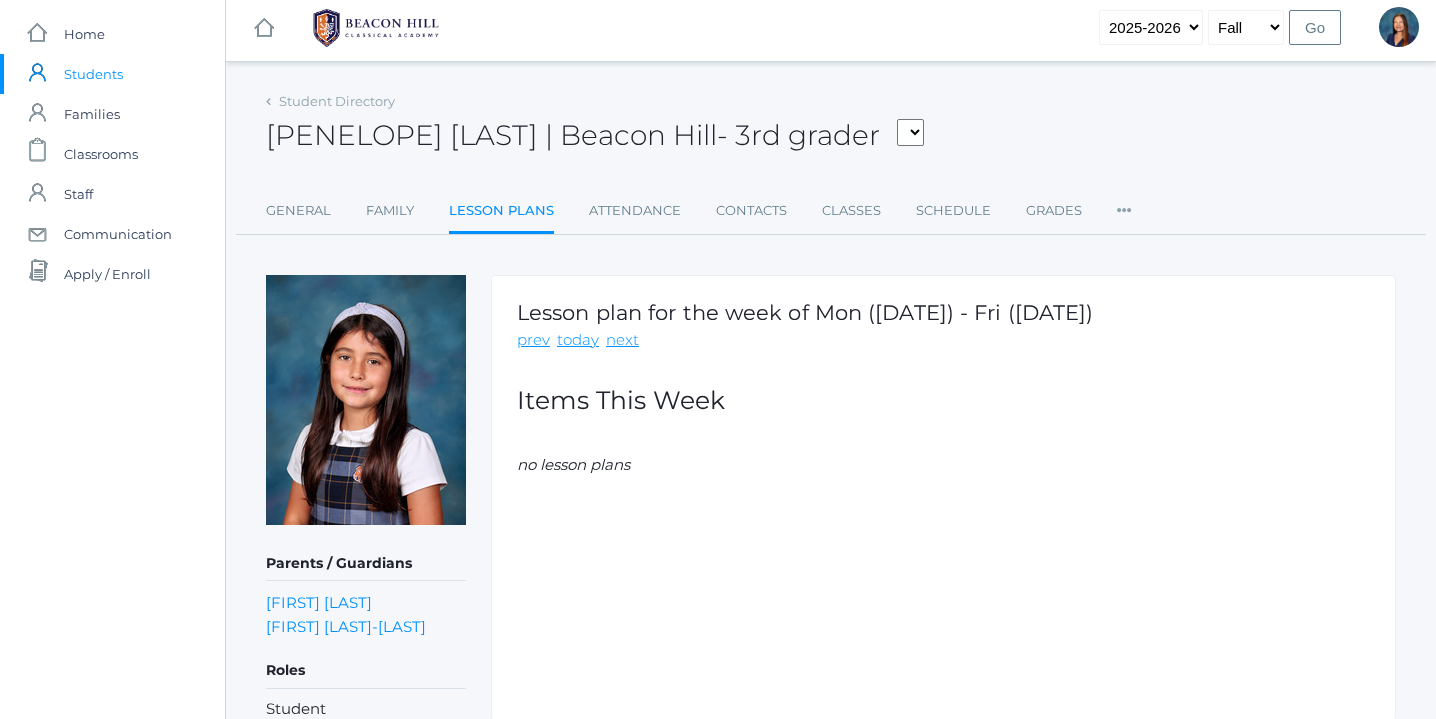 scroll, scrollTop: 0, scrollLeft: 0, axis: both 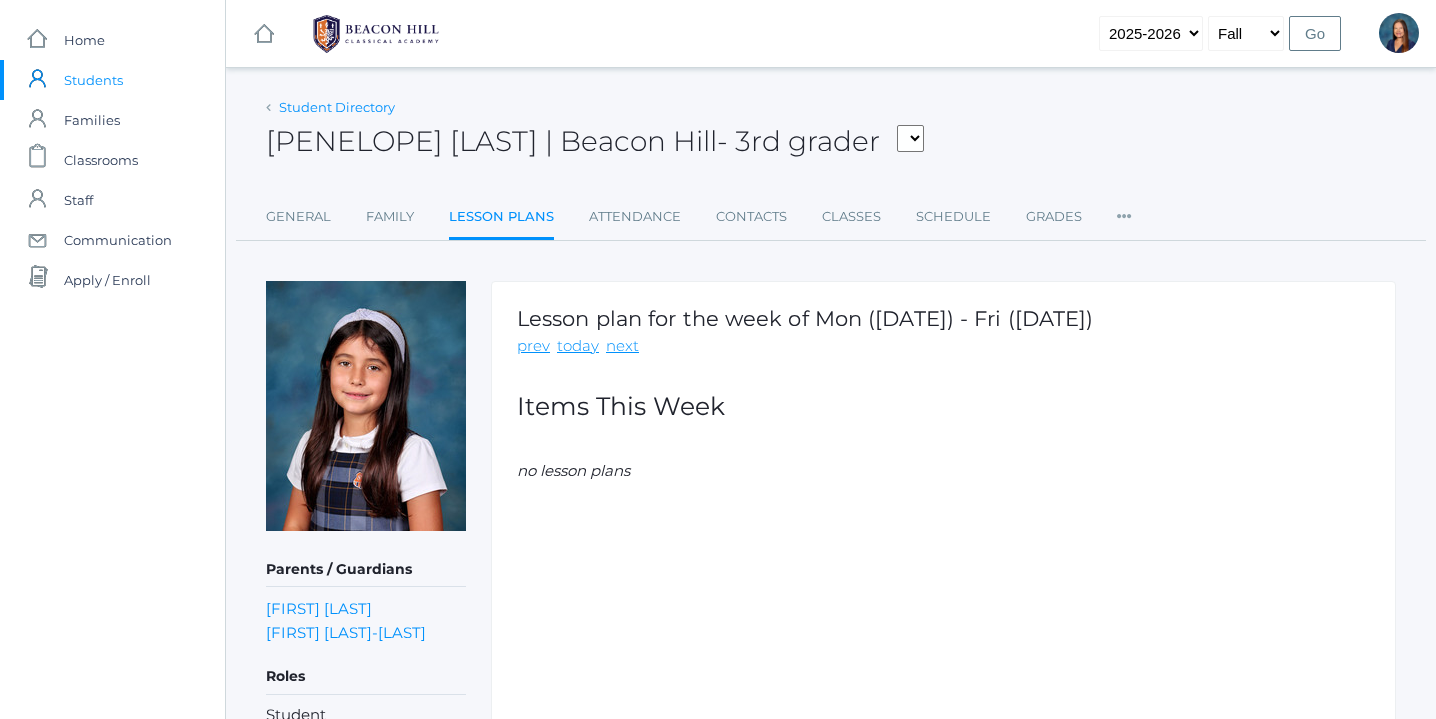 click on "Student Directory" at bounding box center (337, 107) 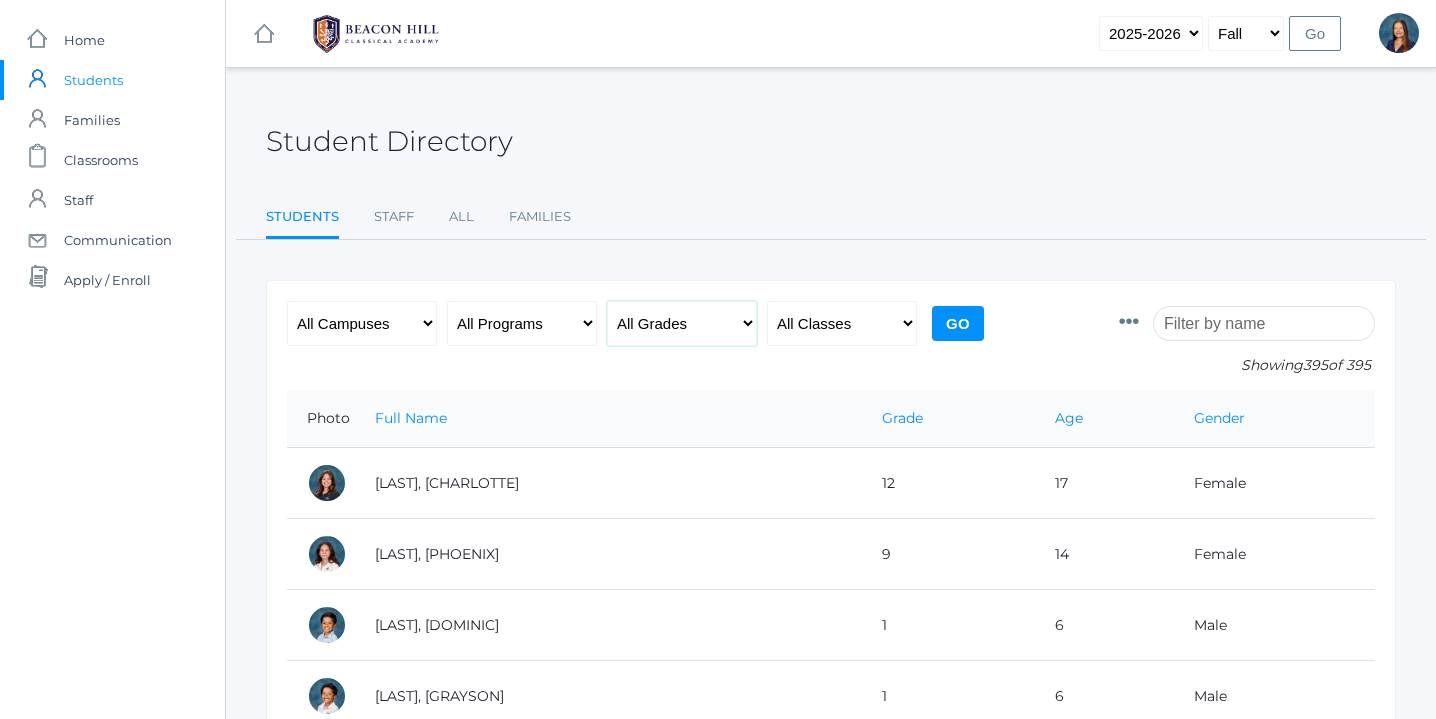 click on "All Grades
Grammar
- Kindergarten
- 1st Grade
- 2nd Grade
- 3rd Grade
- 4th Grade
- 5th Grade
Logic
- 6th Grade
- 7th Grade
- 8th Grade
Rhetoric
- 9th Grade
- 10th Grade
- 11th Grade
- 12th Grade" at bounding box center (682, 323) 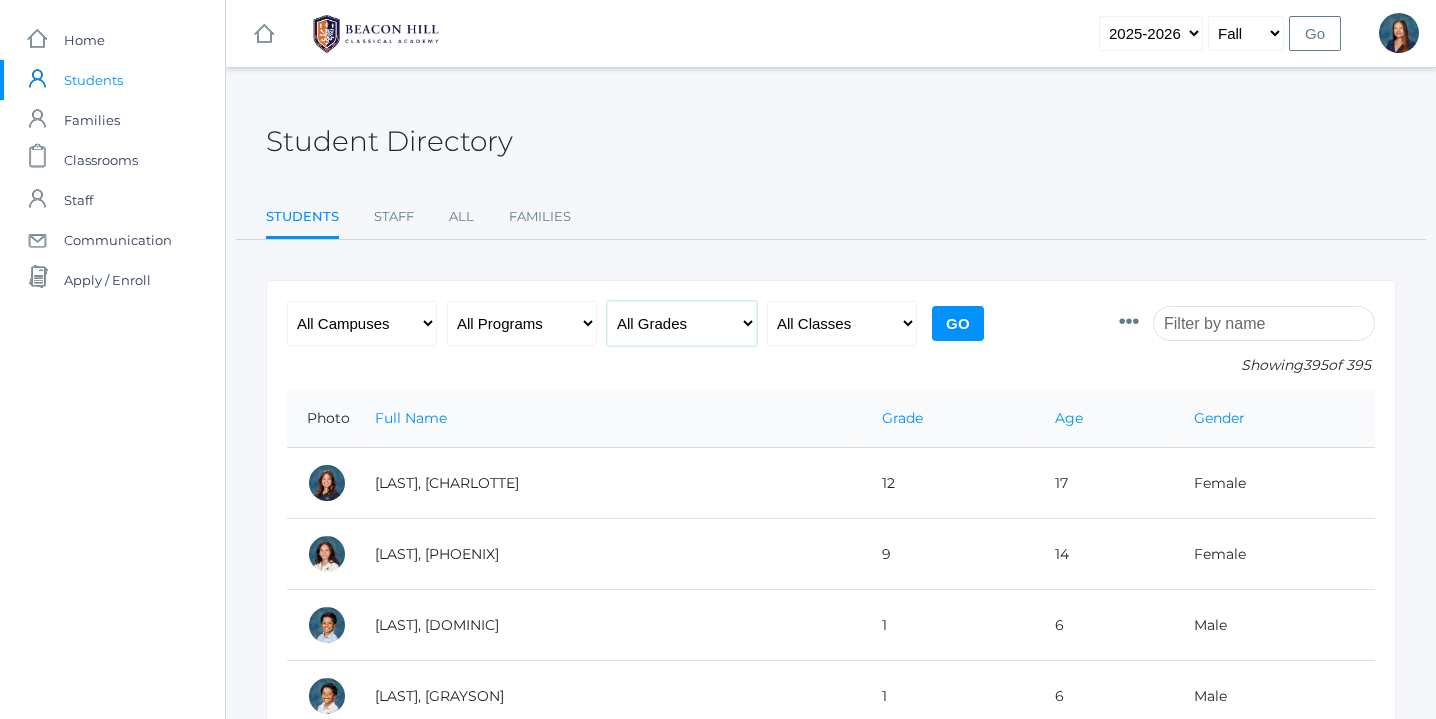 select on "3" 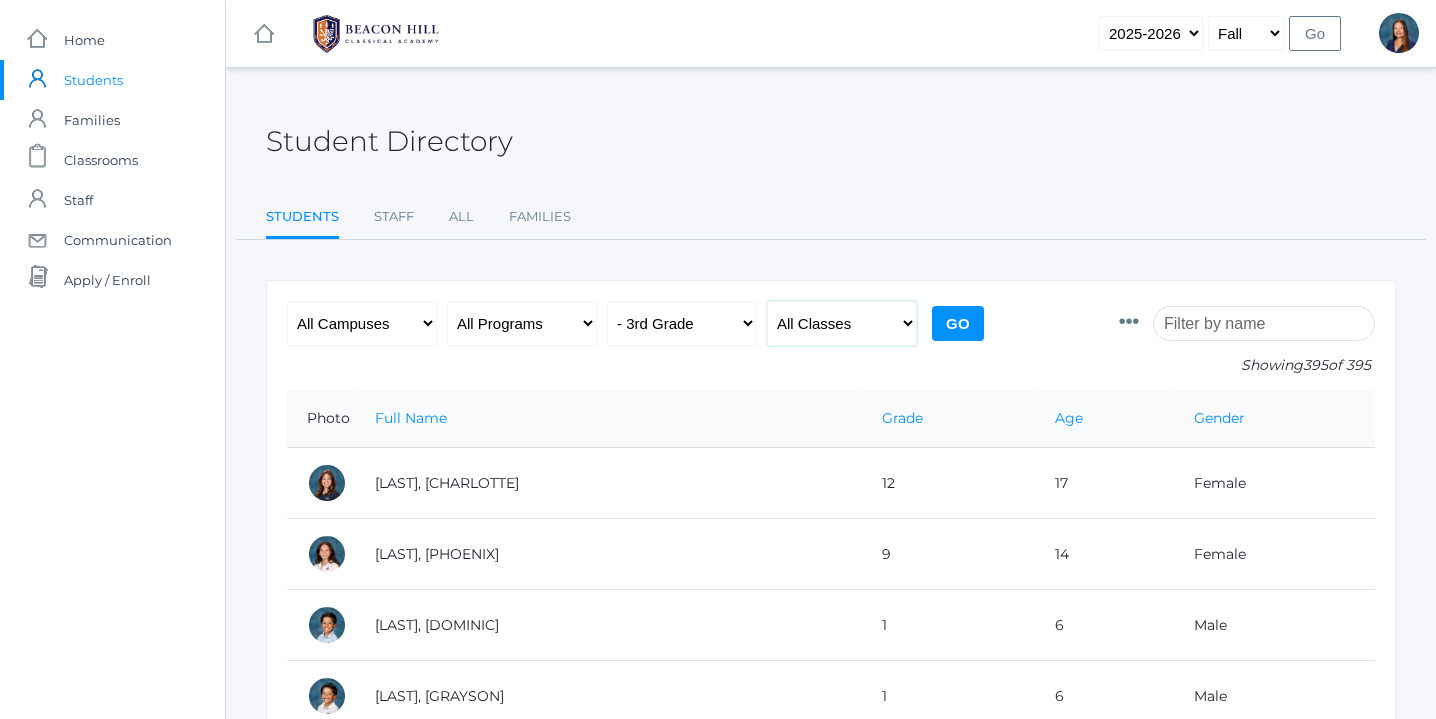click on "All Classes
Grammar
- *KIND - Kindergarten AM
- *KIND - Kindergarten PM
- *KNDC - Kinder Enrichment AM
- *KNDC - Kinder Enrichment PM
- 01LA - First Grade Barber
- 01LA - First Grade Watson
- 02LA - Second Grade Balli
- 02LA - Second Grade Nicholls
- 03LA - Third Grade Deutsch
- 03LA - Third Grade Webster
- 04LA - Fourth Grade Bradley
- 04LA - Fourth Grade Chaffin
- 05ART - Art 5 Bence
- 05ART - Art 5 Salazar
- 05CITIZEN - Citizenship and Stewardship 5 Bence
- 05CITIZEN - Citizenship and Stewardship 5 Salazar
- 05LA - Language Arts 5 Bence
- 05LA - Language Arts 5 Salazar
- 05LATIN - Latin 5 Bence
- 05LATIN - Latin 5 Salazar
- 05MATH - Mathematics 5 Bence
- 05MATH - Mathematics 5 Salazar
- 05SCI - Science 5 Bence" at bounding box center (842, 323) 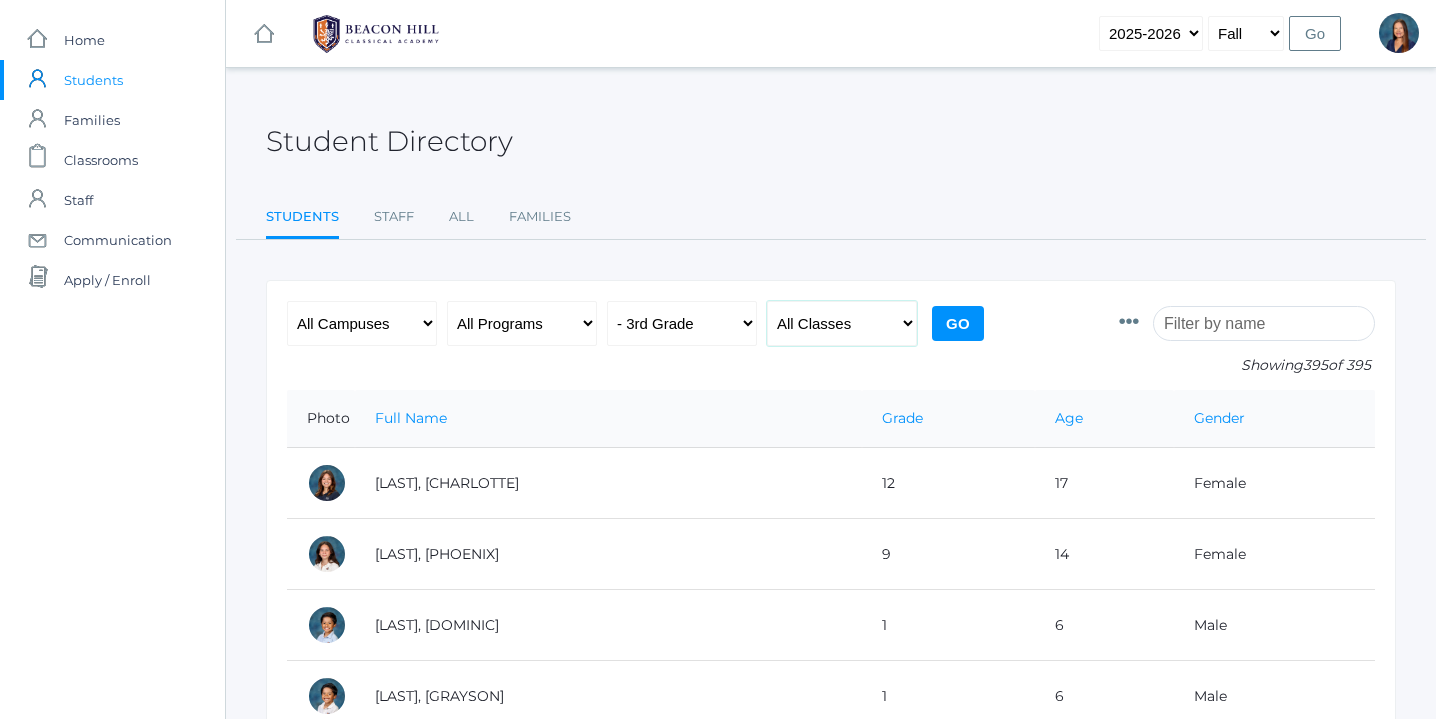select on "[YEAR]" 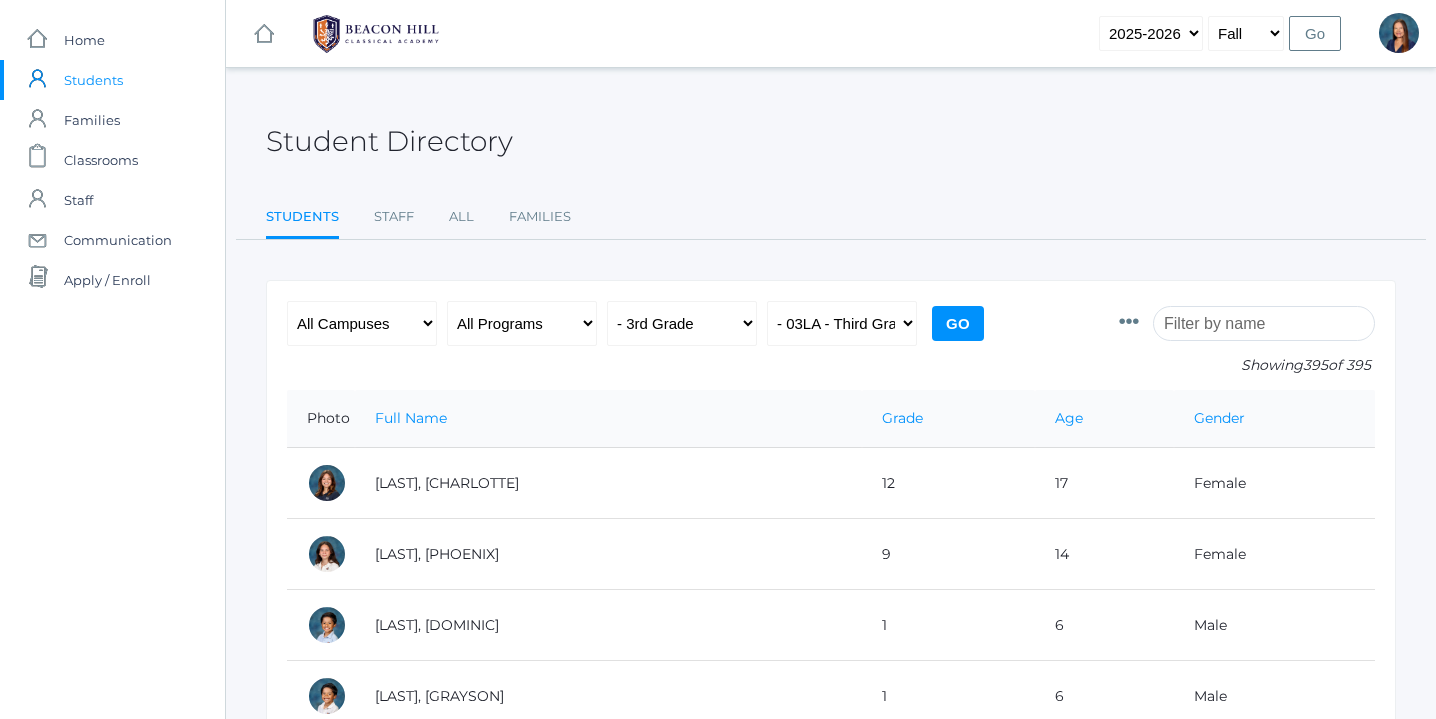click on "Go" at bounding box center (958, 323) 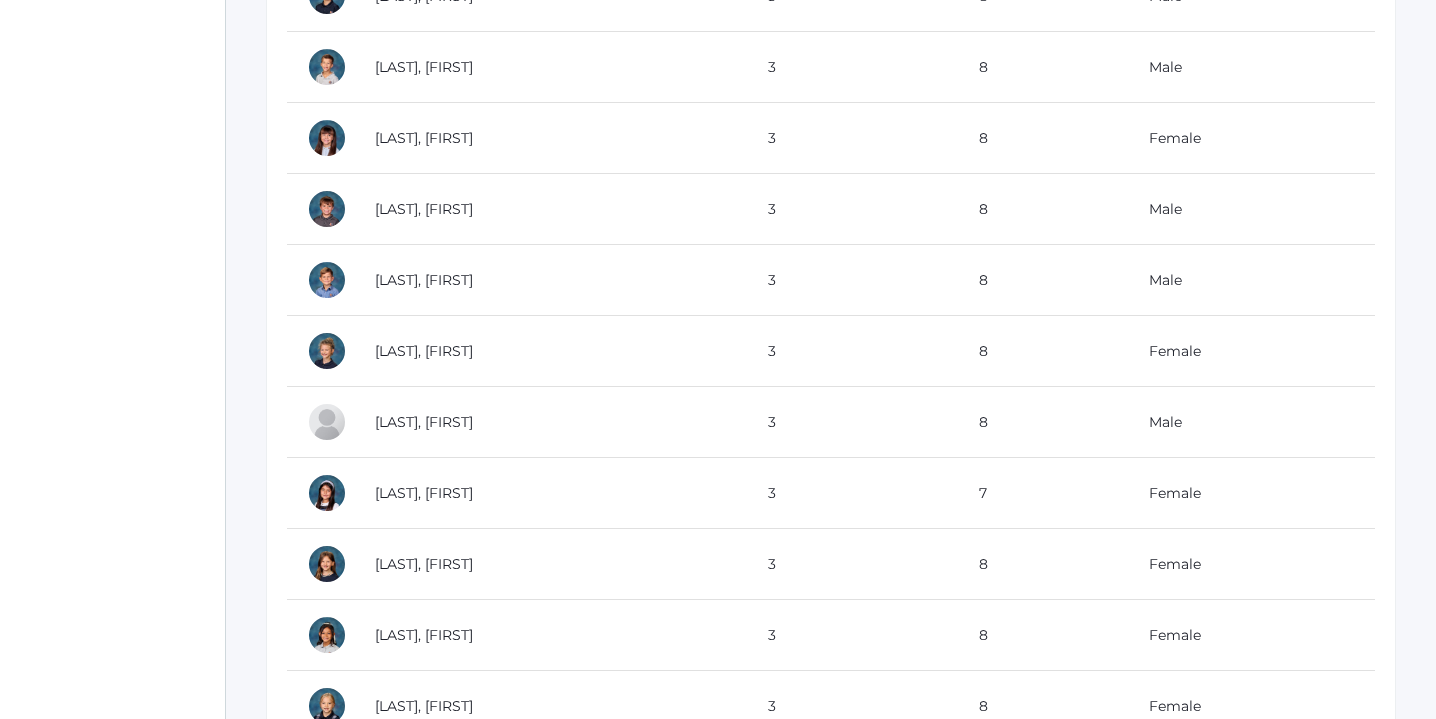 scroll, scrollTop: 991, scrollLeft: 0, axis: vertical 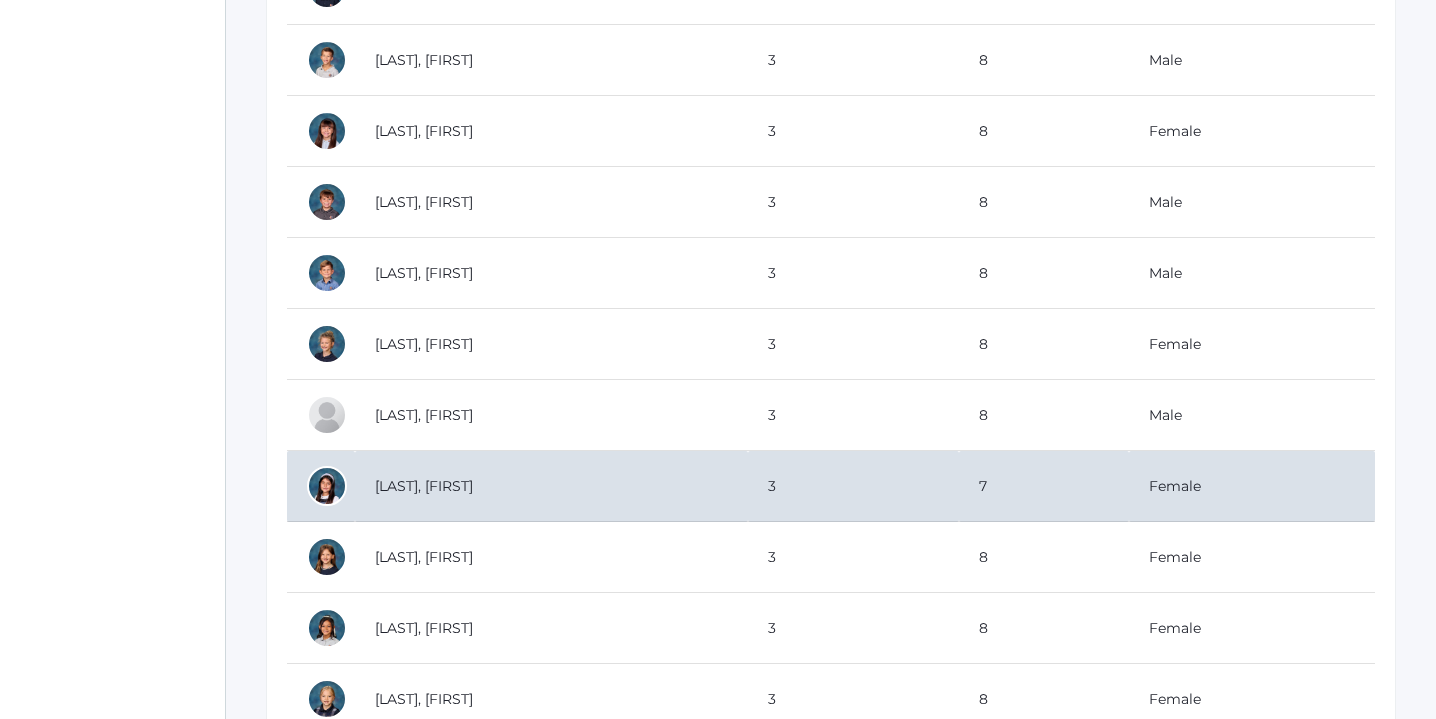 click on "[LAST], [FIRST]" at bounding box center (551, 486) 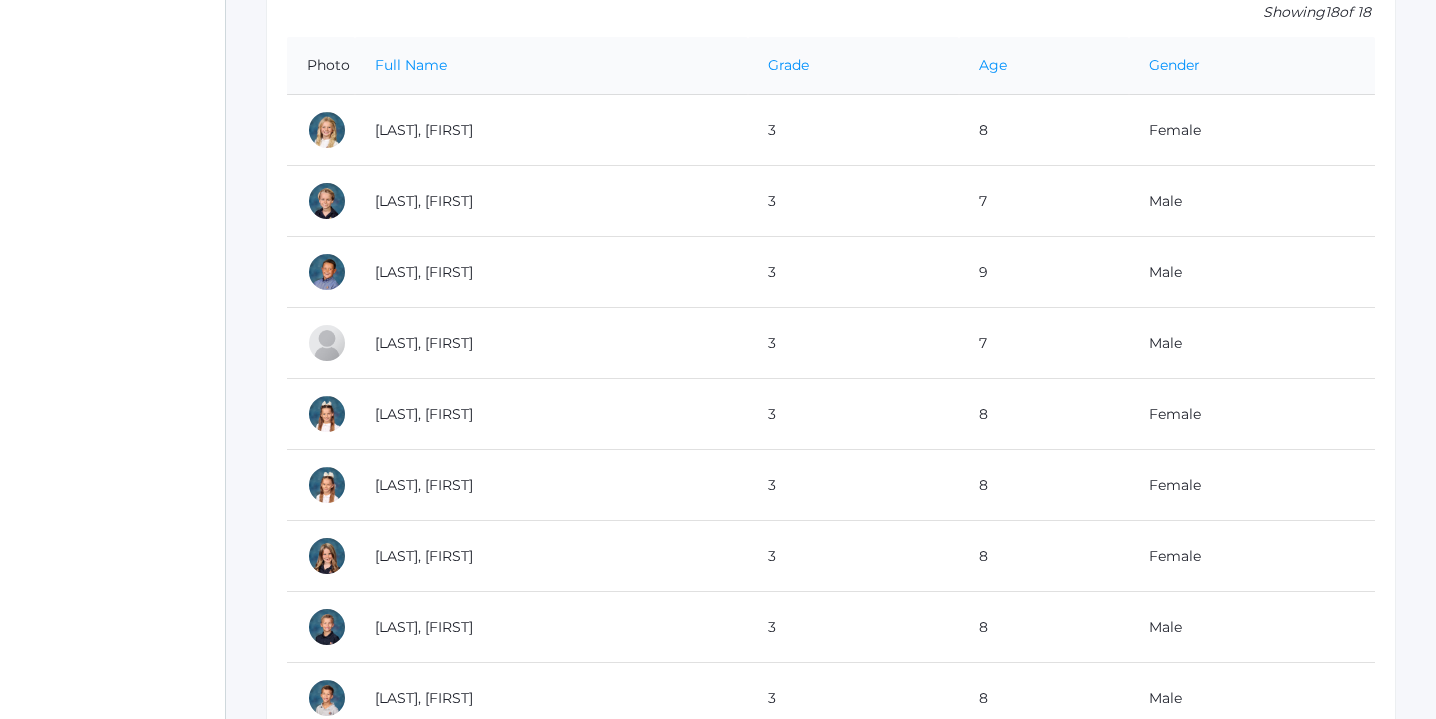 scroll, scrollTop: 0, scrollLeft: 0, axis: both 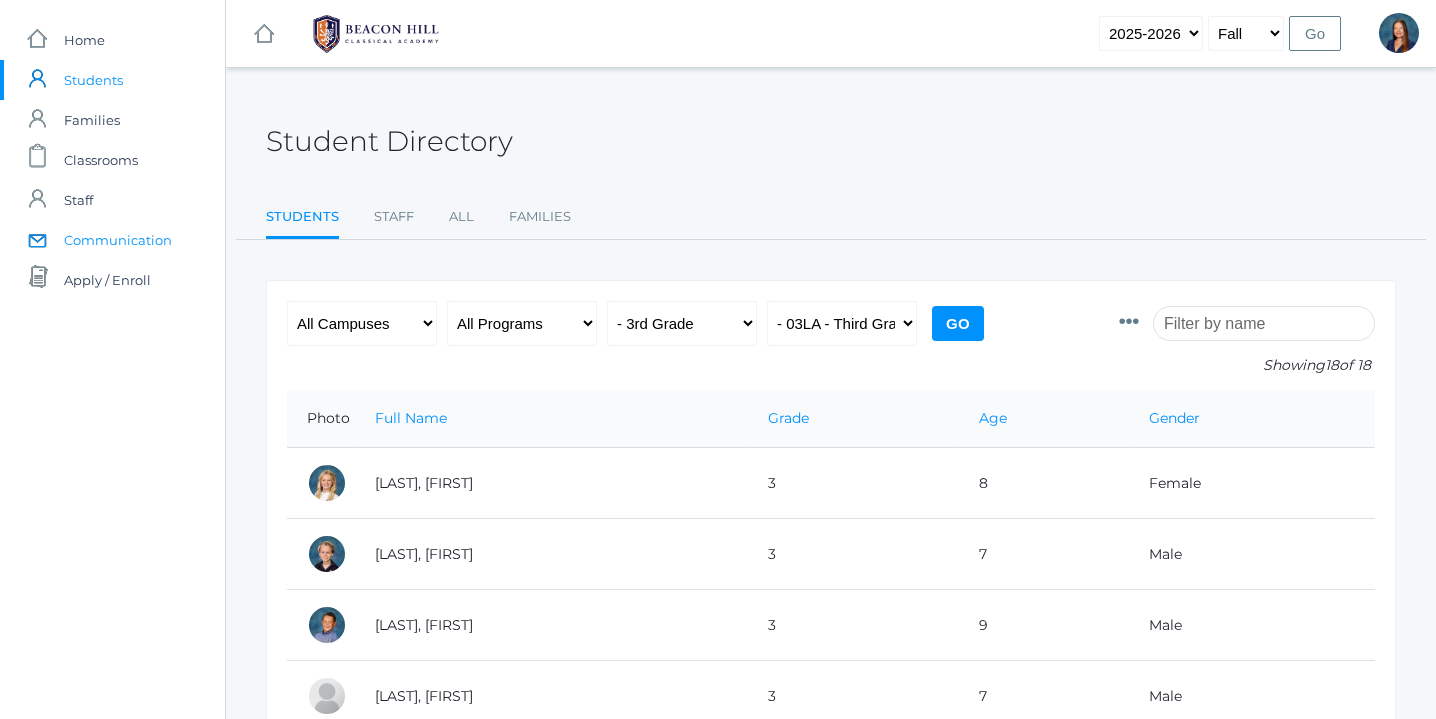 click on "Communication" at bounding box center [118, 240] 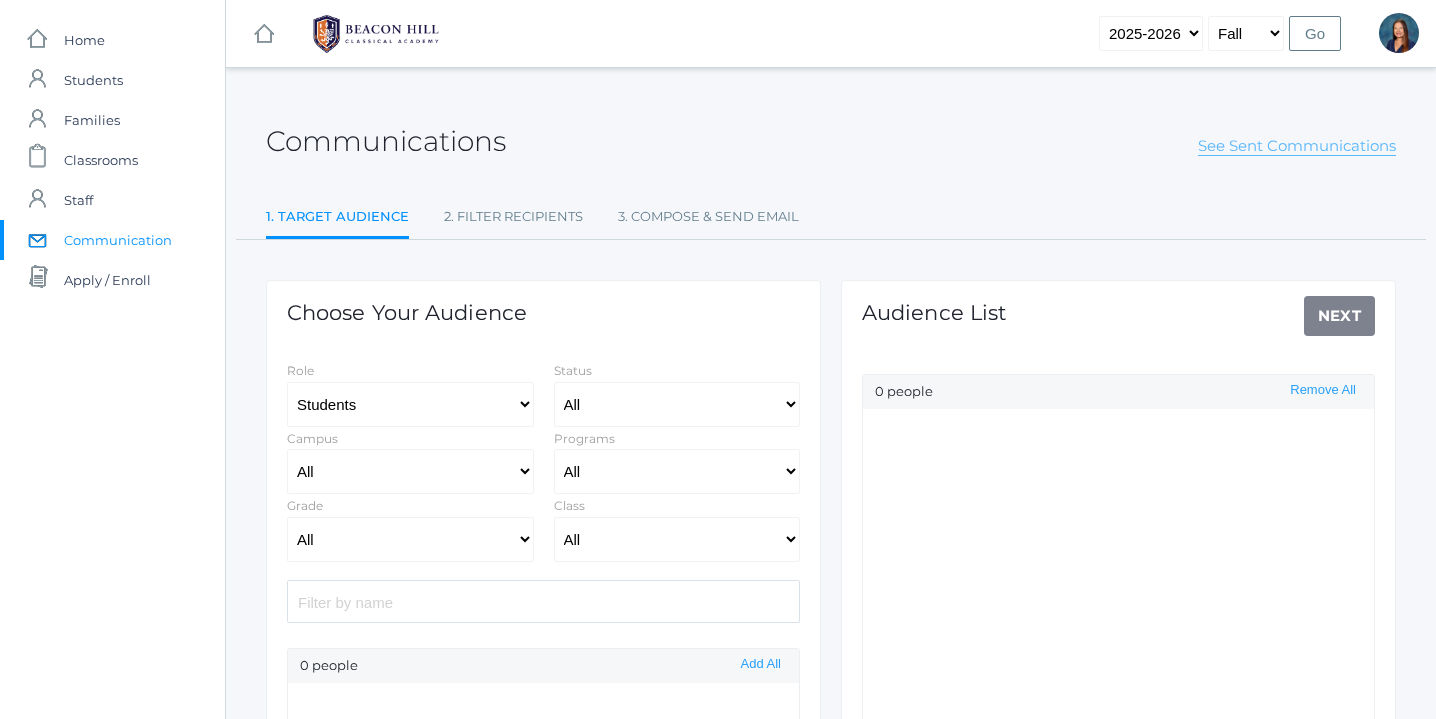 select on "Enrolled" 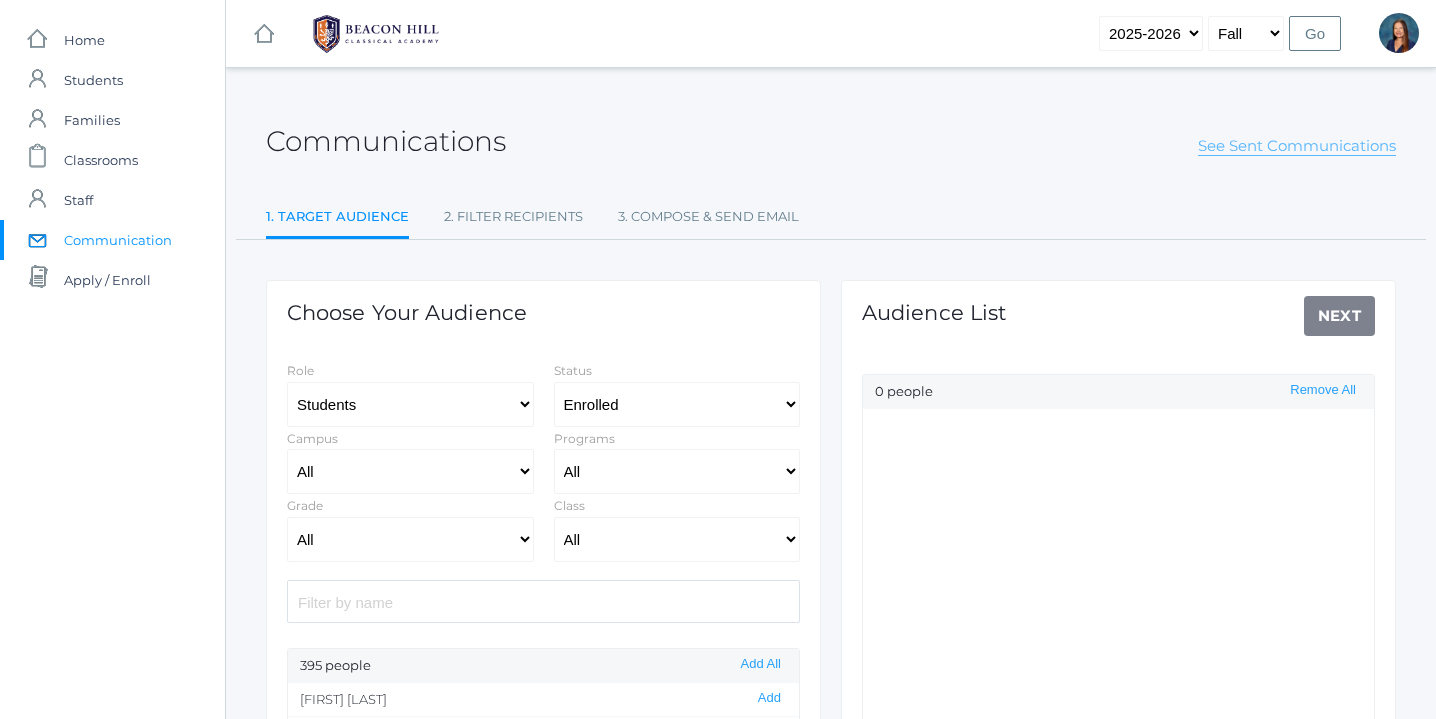 click on "See Sent Communications" 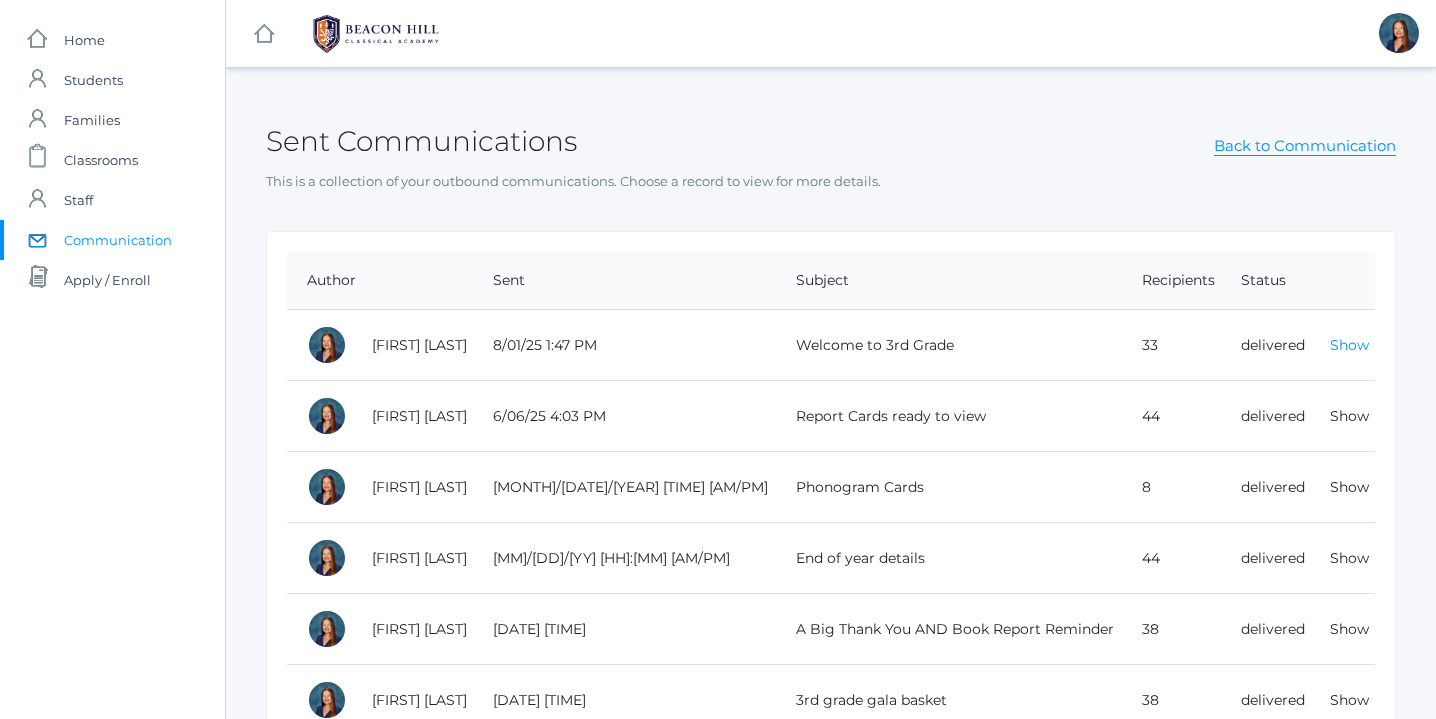 click on "Show" at bounding box center [1349, 345] 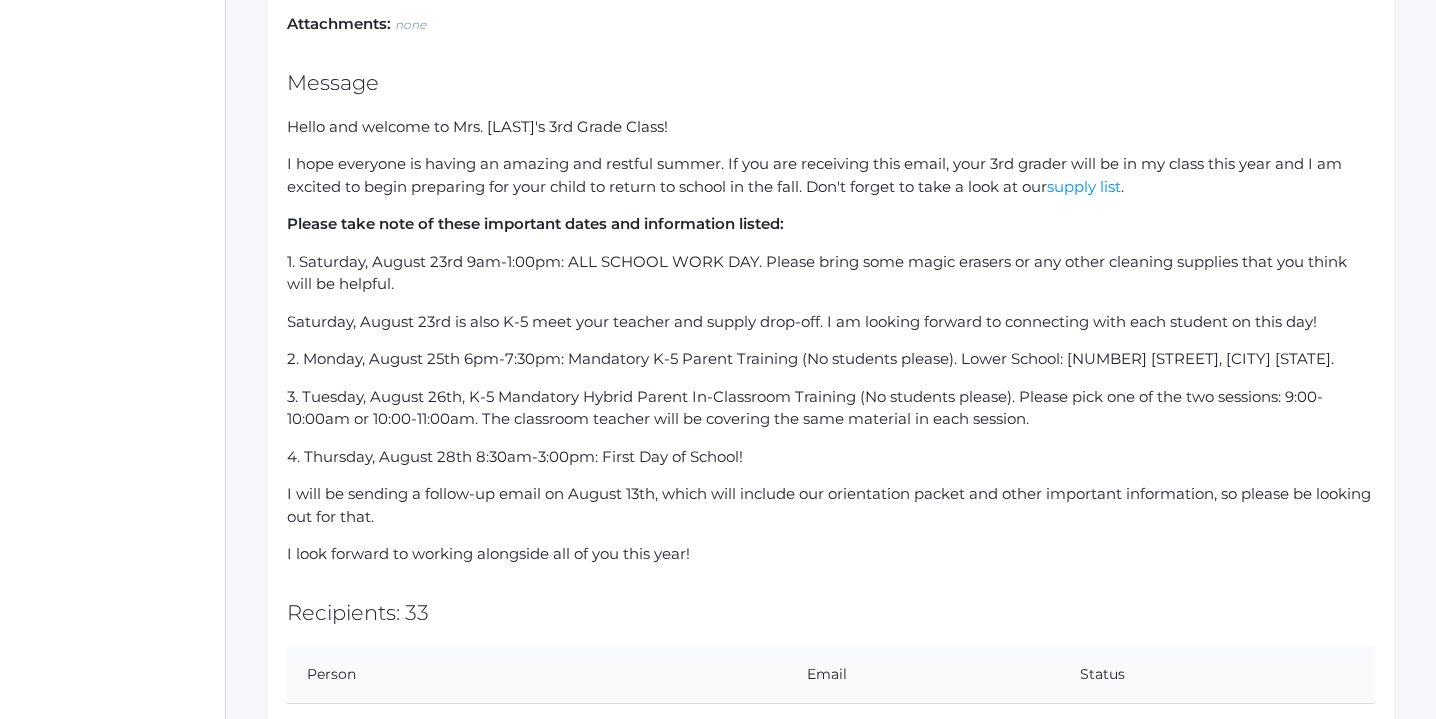 scroll, scrollTop: 346, scrollLeft: 0, axis: vertical 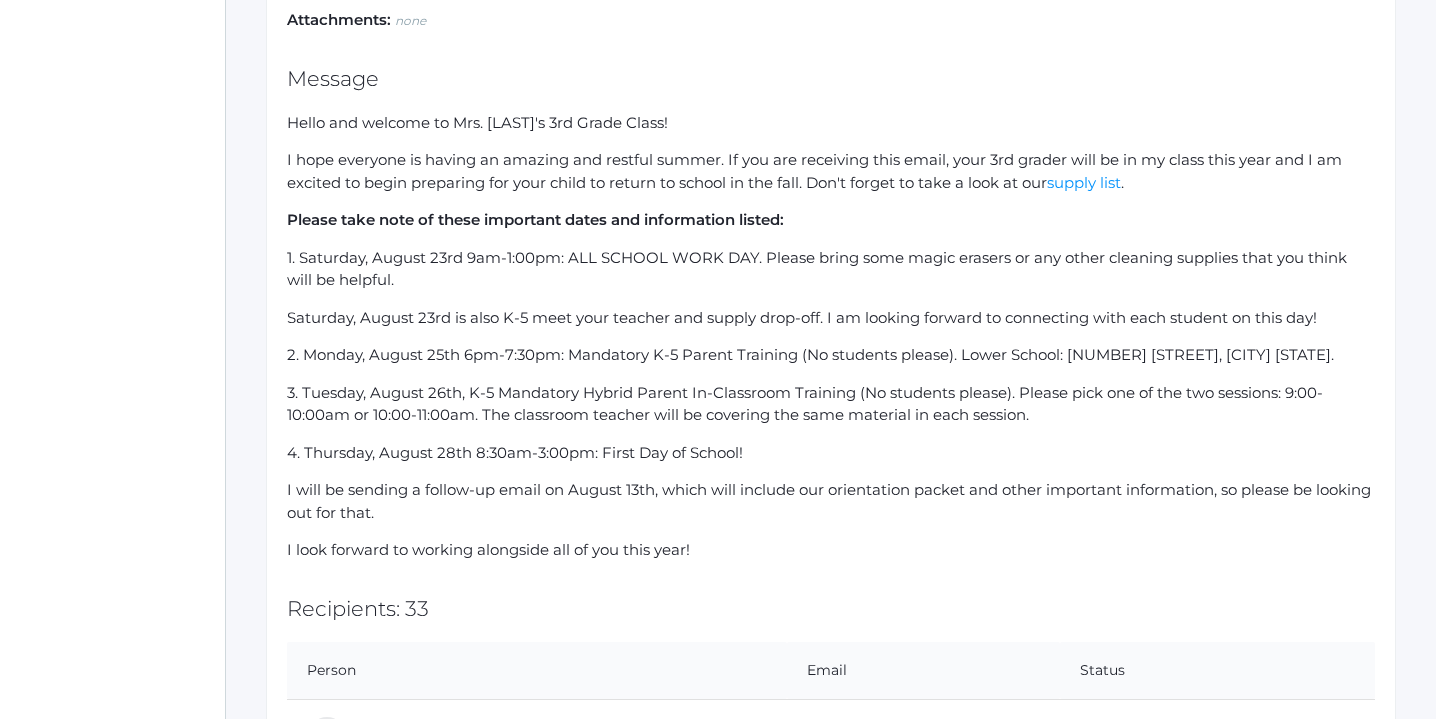 click on "I look forward to working alongside all of you this year!" at bounding box center (831, 550) 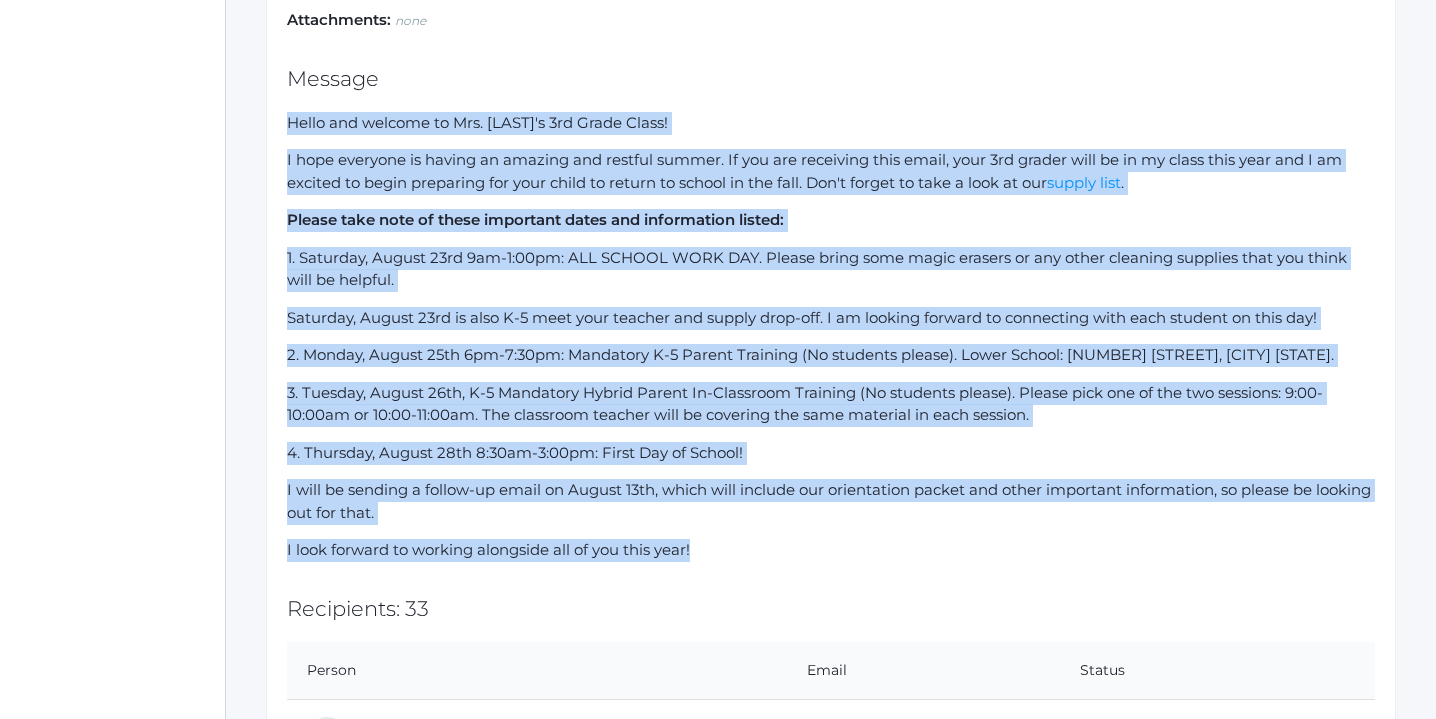 drag, startPoint x: 691, startPoint y: 552, endPoint x: 283, endPoint y: 128, distance: 588.42163 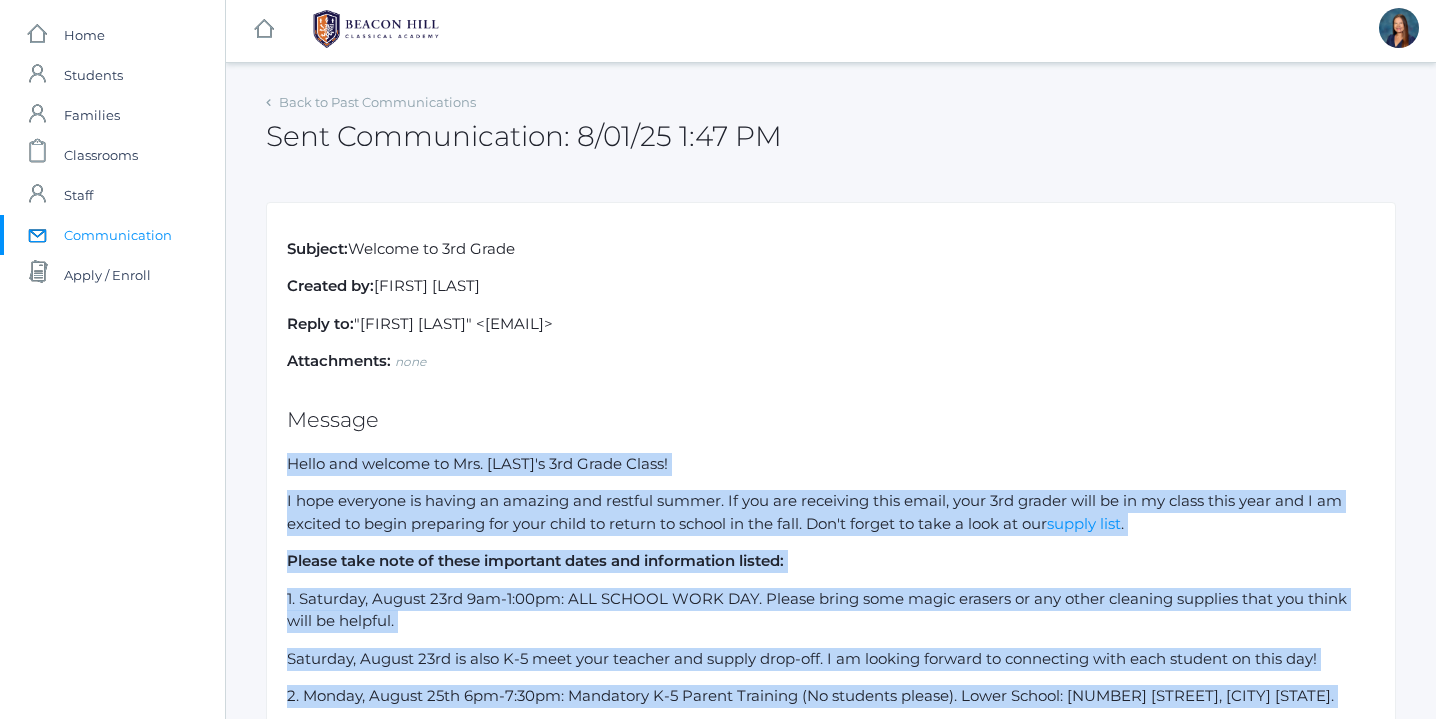 scroll, scrollTop: 0, scrollLeft: 0, axis: both 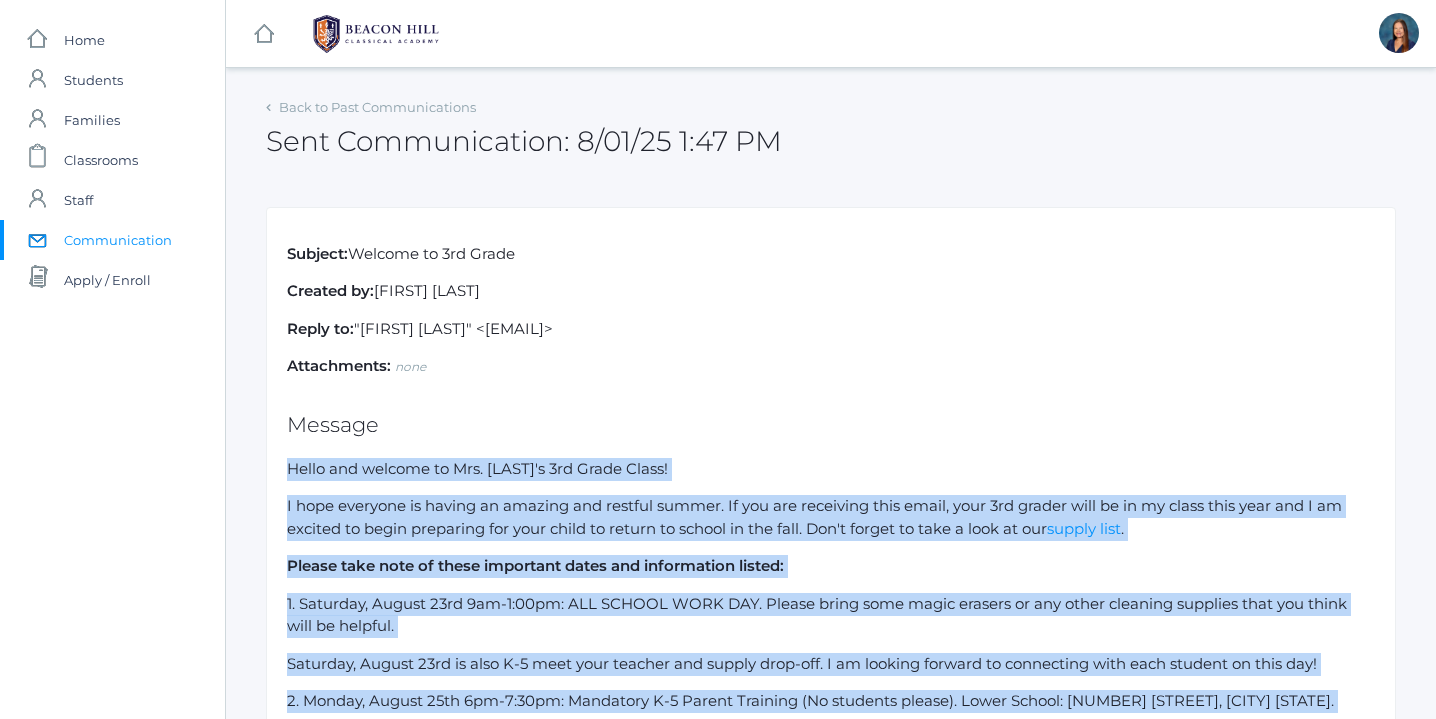 click on "Hello and welcome to Mrs. [LAST]'s 3rd Grade Class!" at bounding box center [831, 469] 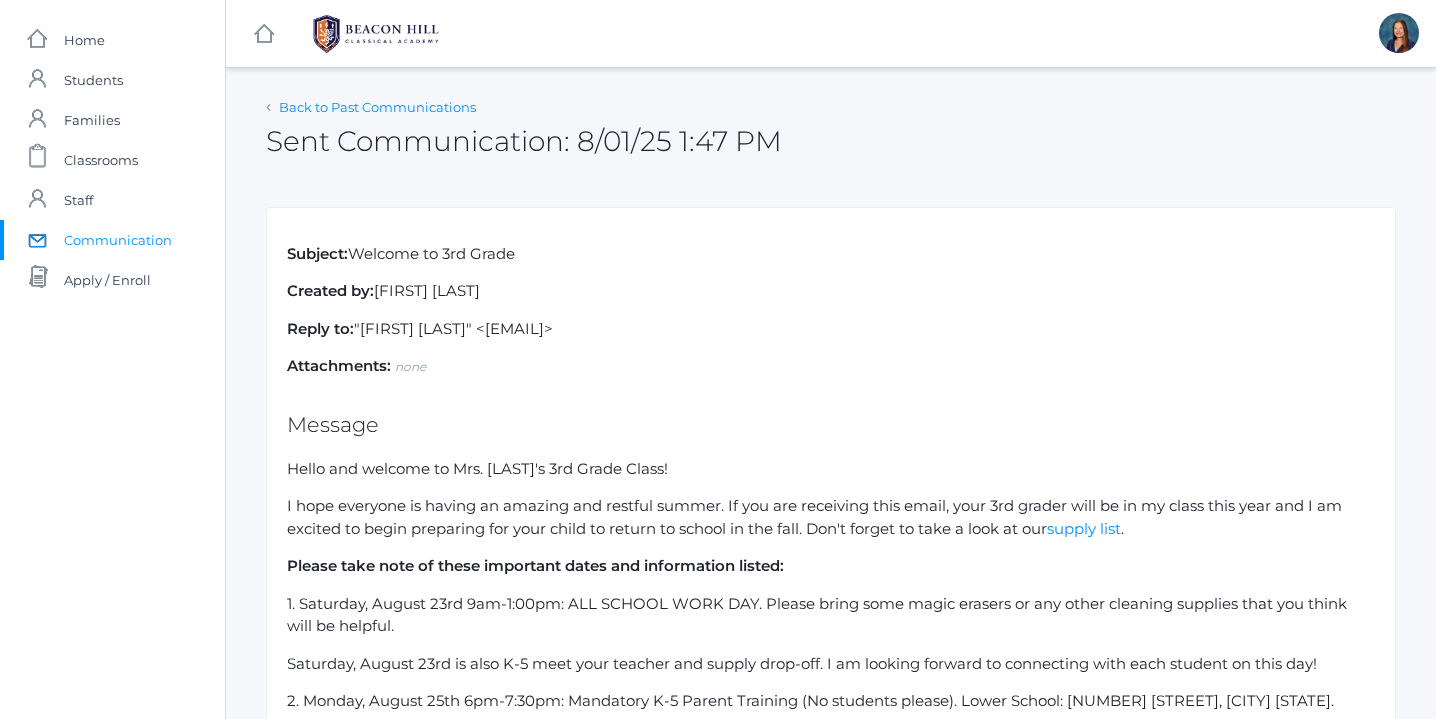 click on "Back to Past Communications" at bounding box center [377, 107] 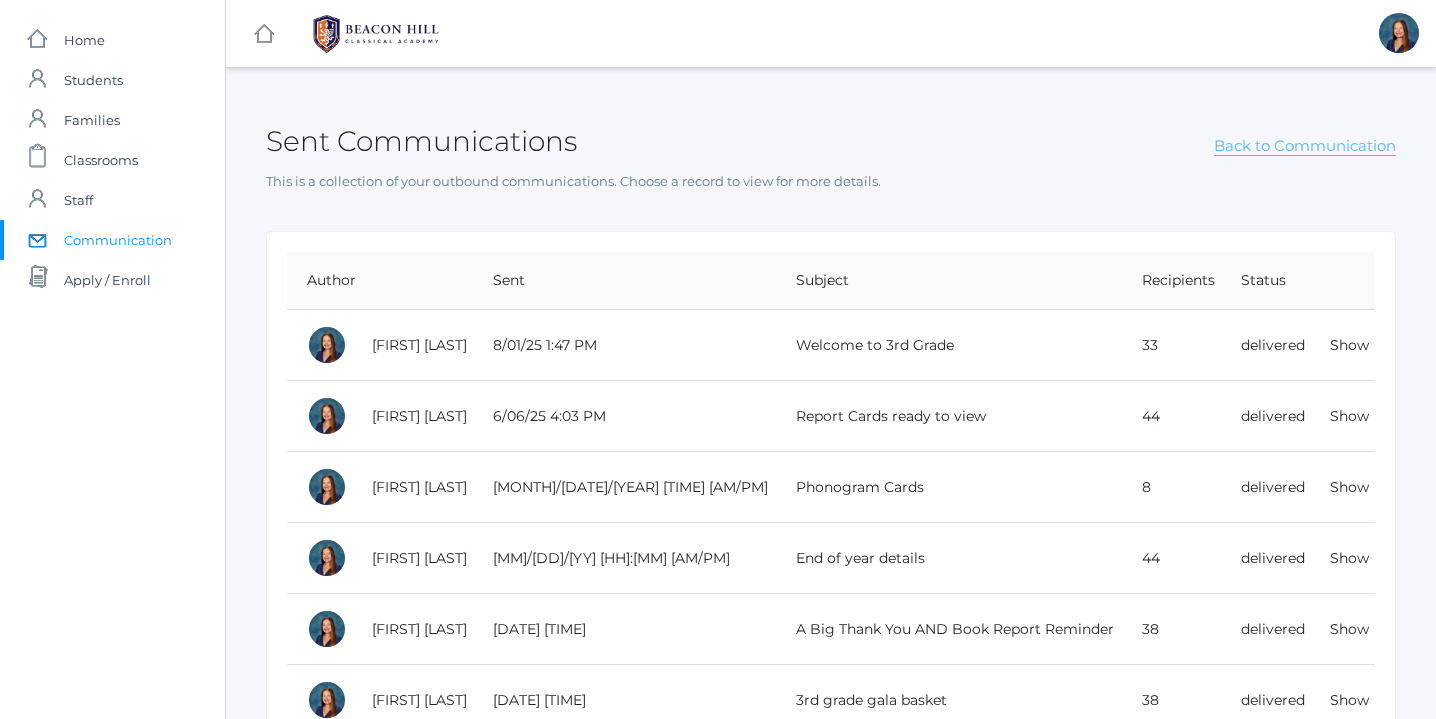 click on "Back to Communication" at bounding box center (1305, 146) 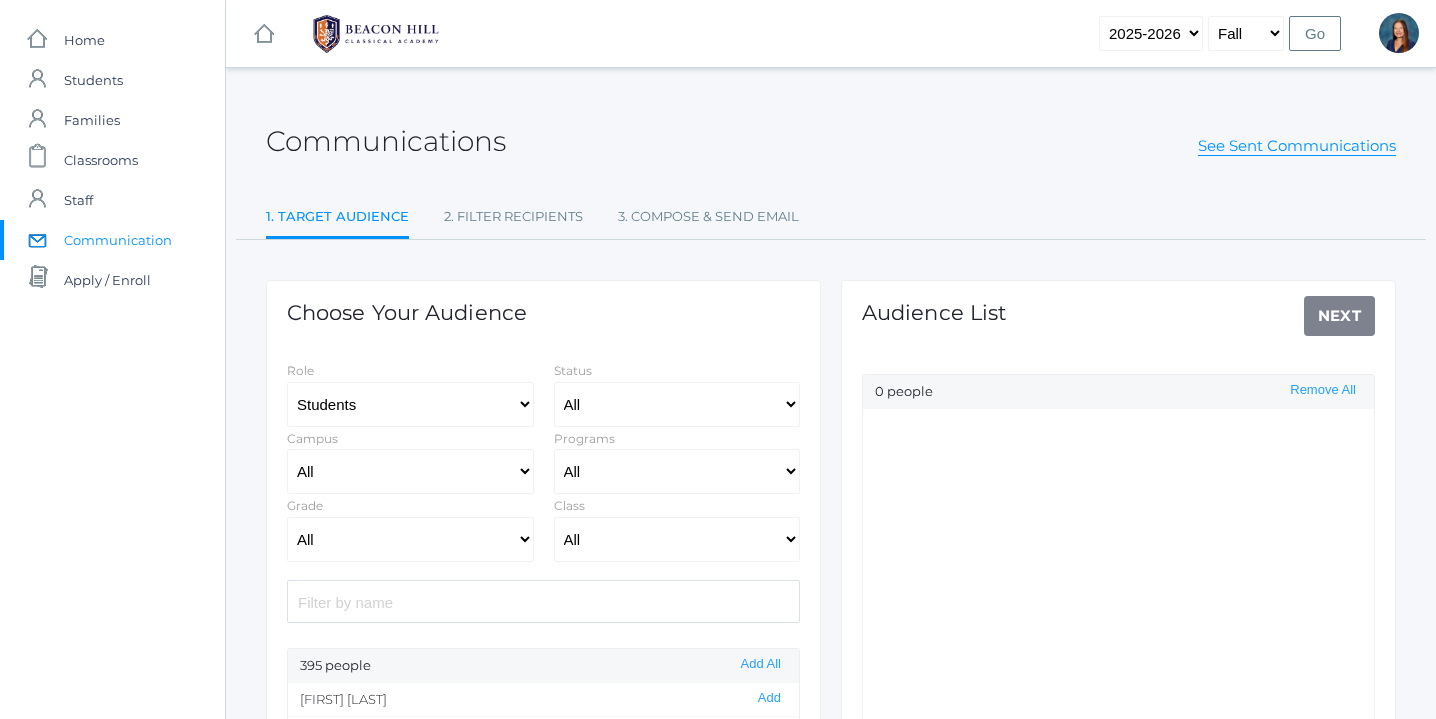 select on "Enrolled" 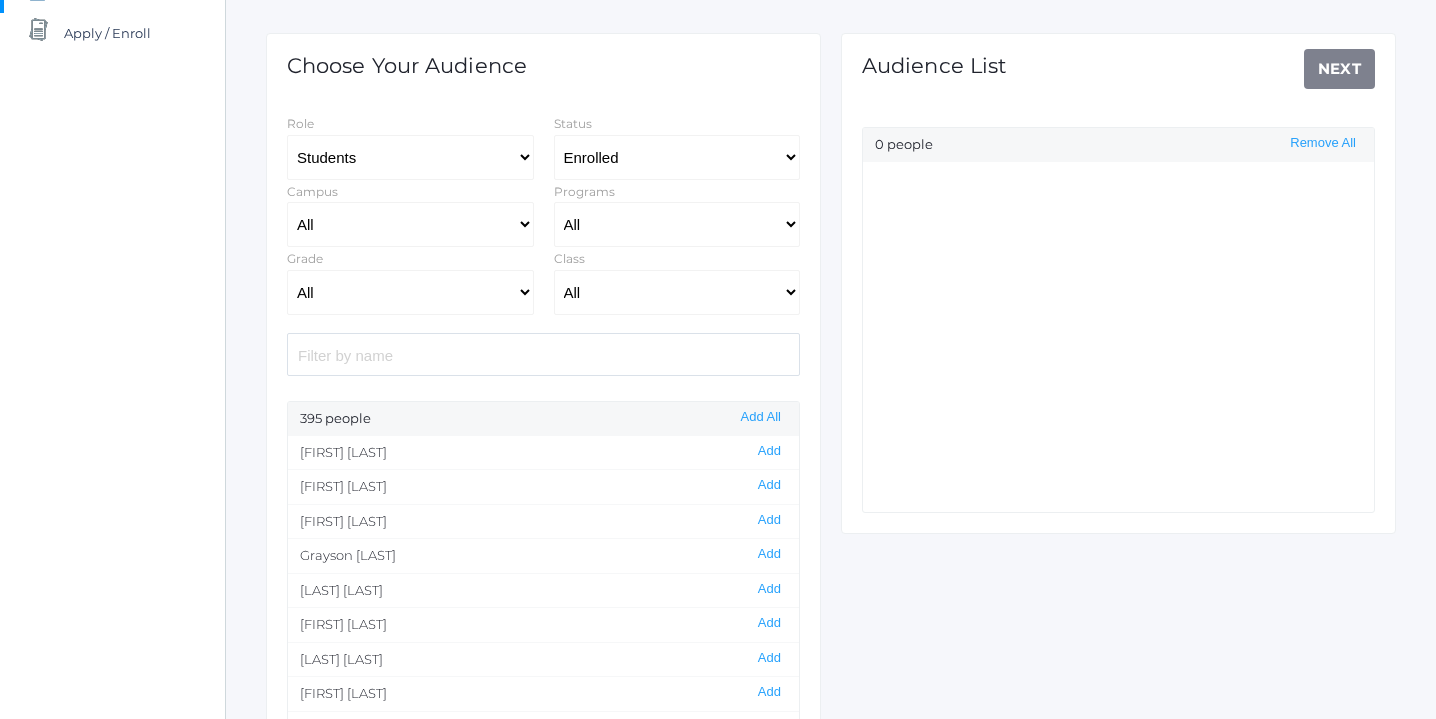scroll, scrollTop: 248, scrollLeft: 0, axis: vertical 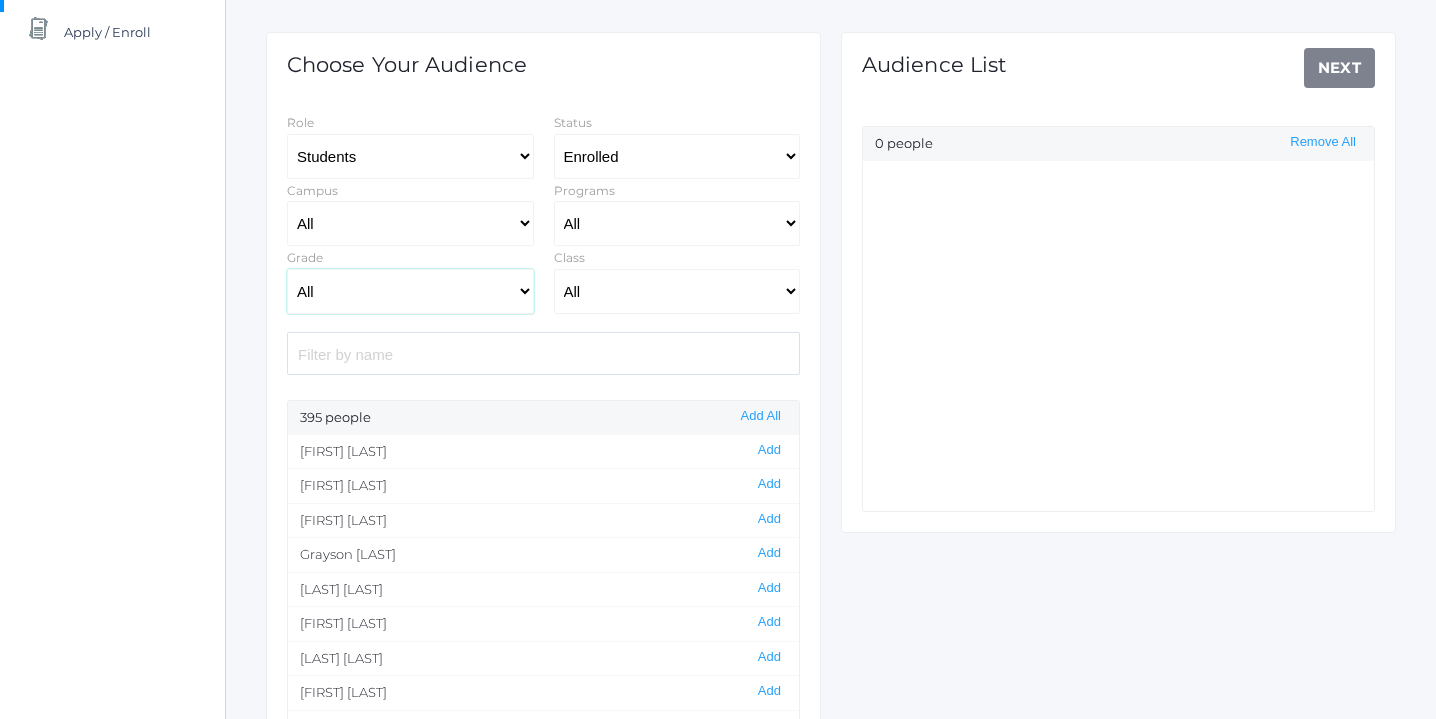 click on "All Grammar - Kindergarten - 1st Grade - 2nd Grade - 3rd Grade - 4th Grade - 5th Grade Logic - 6th Grade - 7th Grade - 8th Grade Rhetoric - 9th Grade - 10th Grade - 11th Grade - 12th Grade" 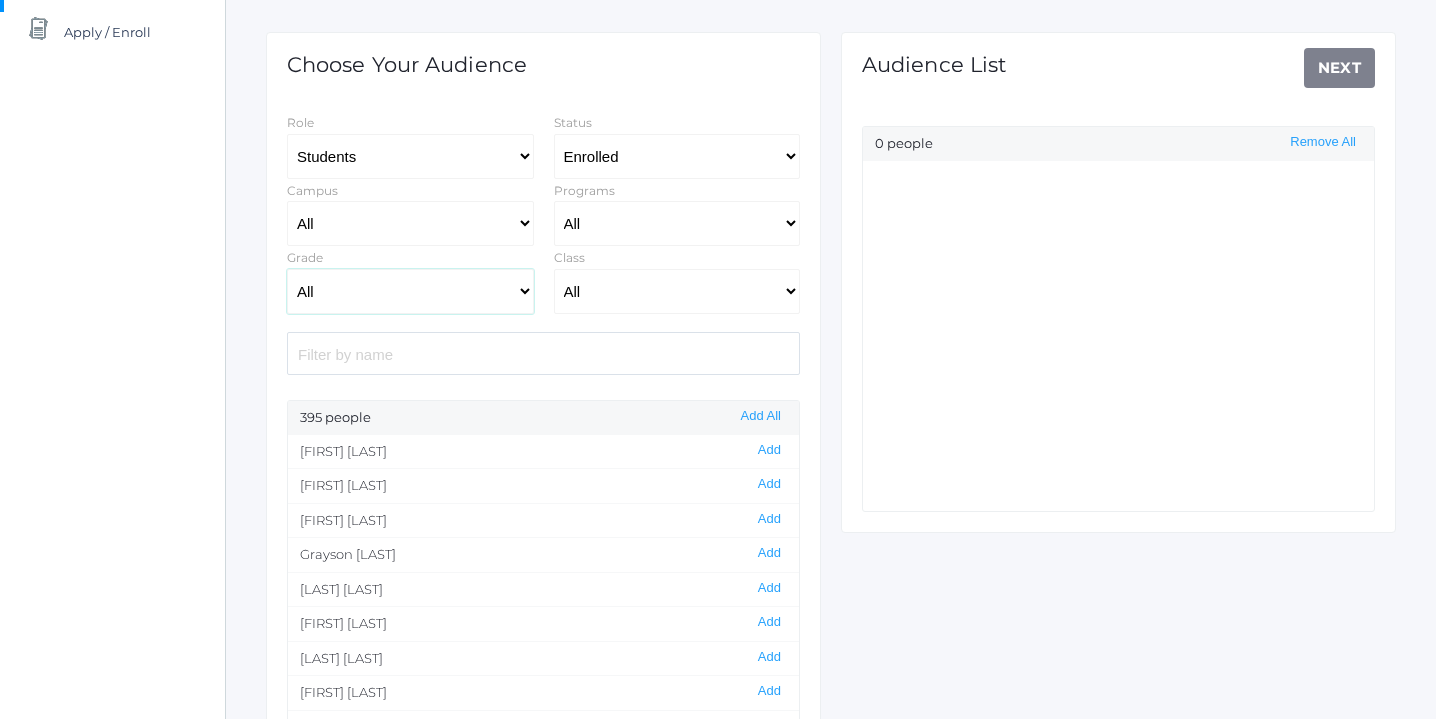 select on "3" 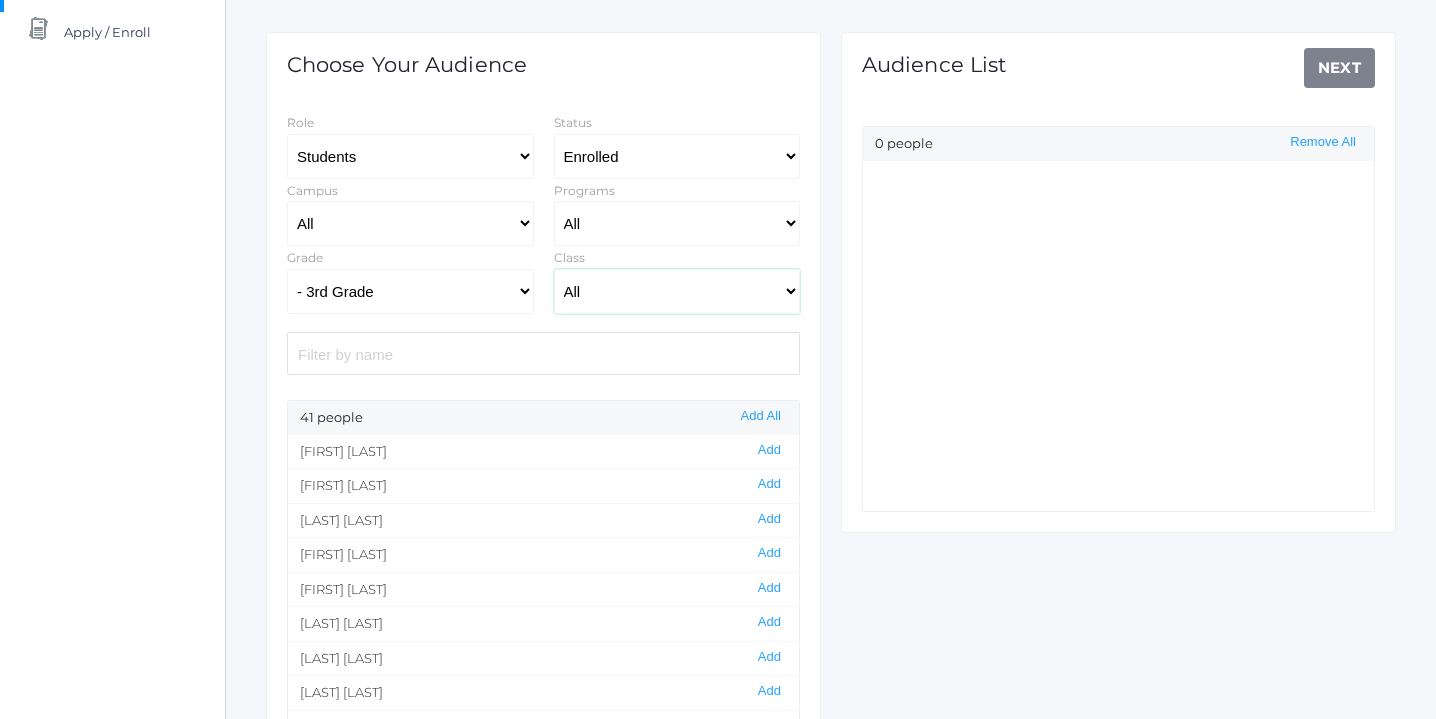 click on "All 01LA - First Grade Barber 01LA - First Grade Watson 02LA - Second Grade Balli 02LA - Second Grade Nicholls 03LA - Third Grade Deutsch 03LA - Third Grade Webster 04LA - Fourth Grade Bradley 04LA - Fourth Grade Chaffin 05ART - Art 5 Bence 05ART - Art 5 Salazar 05CITIZEN - Citizenship and Stewardship 5 Bence 05CITIZEN - Citizenship and Stewardship 5 Salazar 05LA - Language Arts 5 Bence 05LA - Language Arts 5 Salazar 05LATIN - Latin 5 Bence 05LATIN - Latin 5 Salazar 05MATH - Mathematics 5 Bence 05MATH - Mathematics 5 Salazar 05SCI - Science 5 Bence 05SCI - Science 5 Salazar 05SOCS - Social Studies 5 Bence 05SOCS - Social Studies 5 Salazar 06ART - Art 6 06DISC - Discipleship 6 Boys 06DISC - Discipleship 6 Girls 06FT - 06 Full Time Music 06FT - 6th Full Time Academic Lab 06FT - 6th Full Time Comp/Lit 06FT - 6th Full Time History 6 06FT - 6TH Full Time History Tuesday 06FT - 6th Full Time Latin 6 06FT - 6TH Full Time Lit/Comp Tuesday 06FT - 6th Full Time Math 6 06FT - 6th Full Time P.E. 06LATIN - Latin 6" 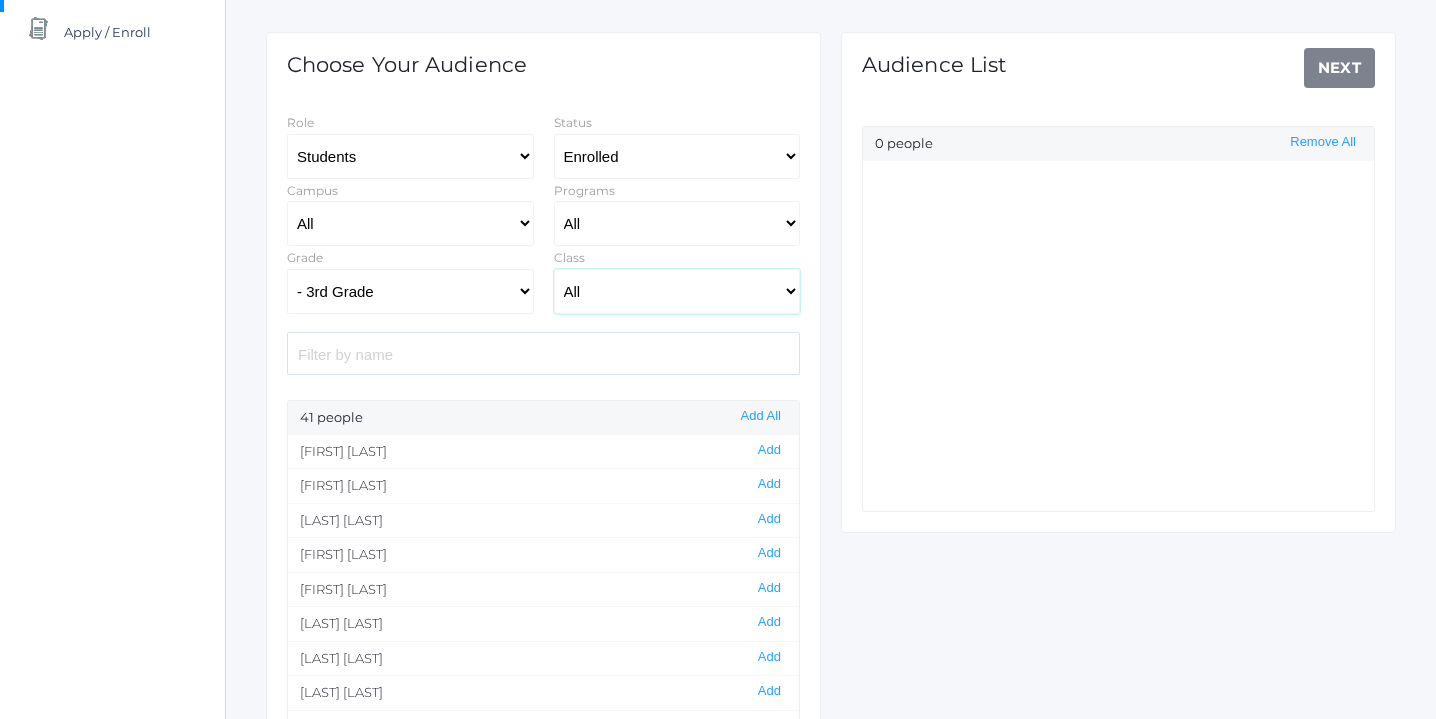 select on "[YEAR]" 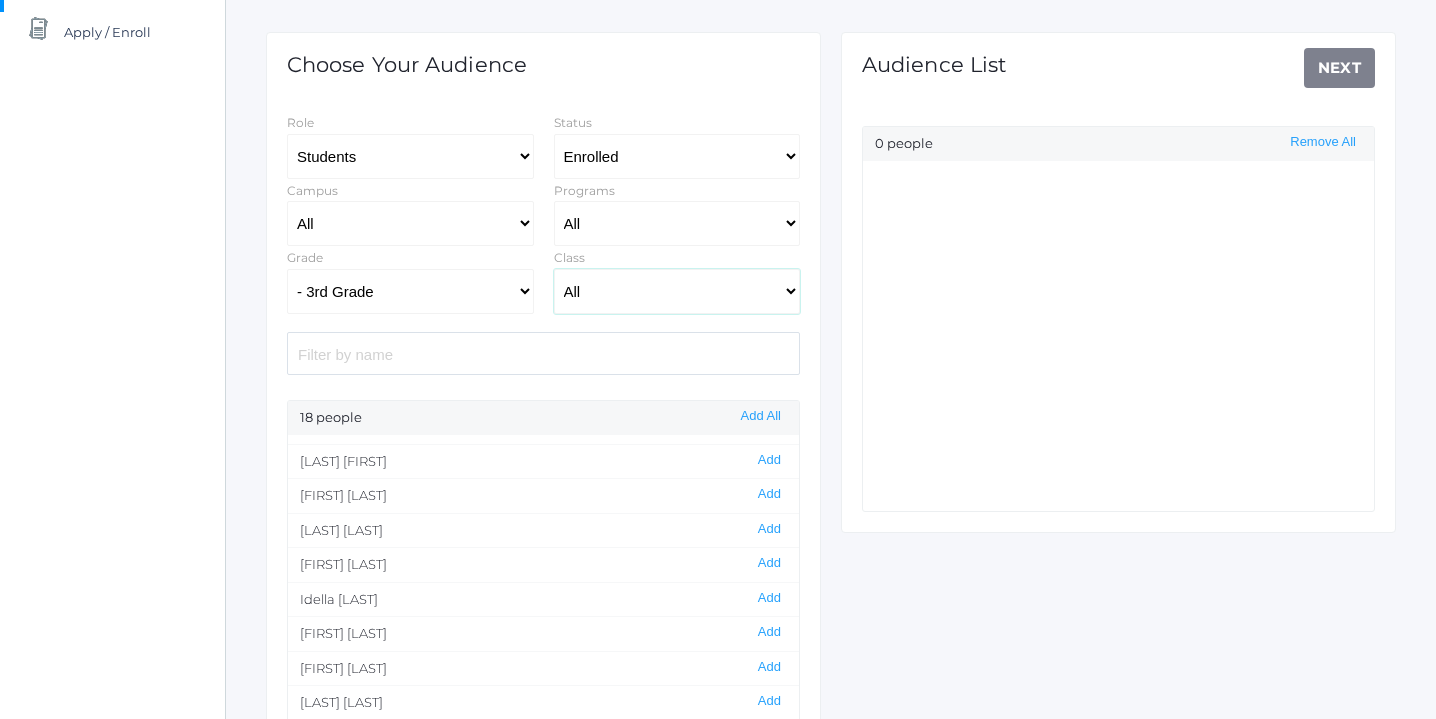 scroll, scrollTop: 270, scrollLeft: 0, axis: vertical 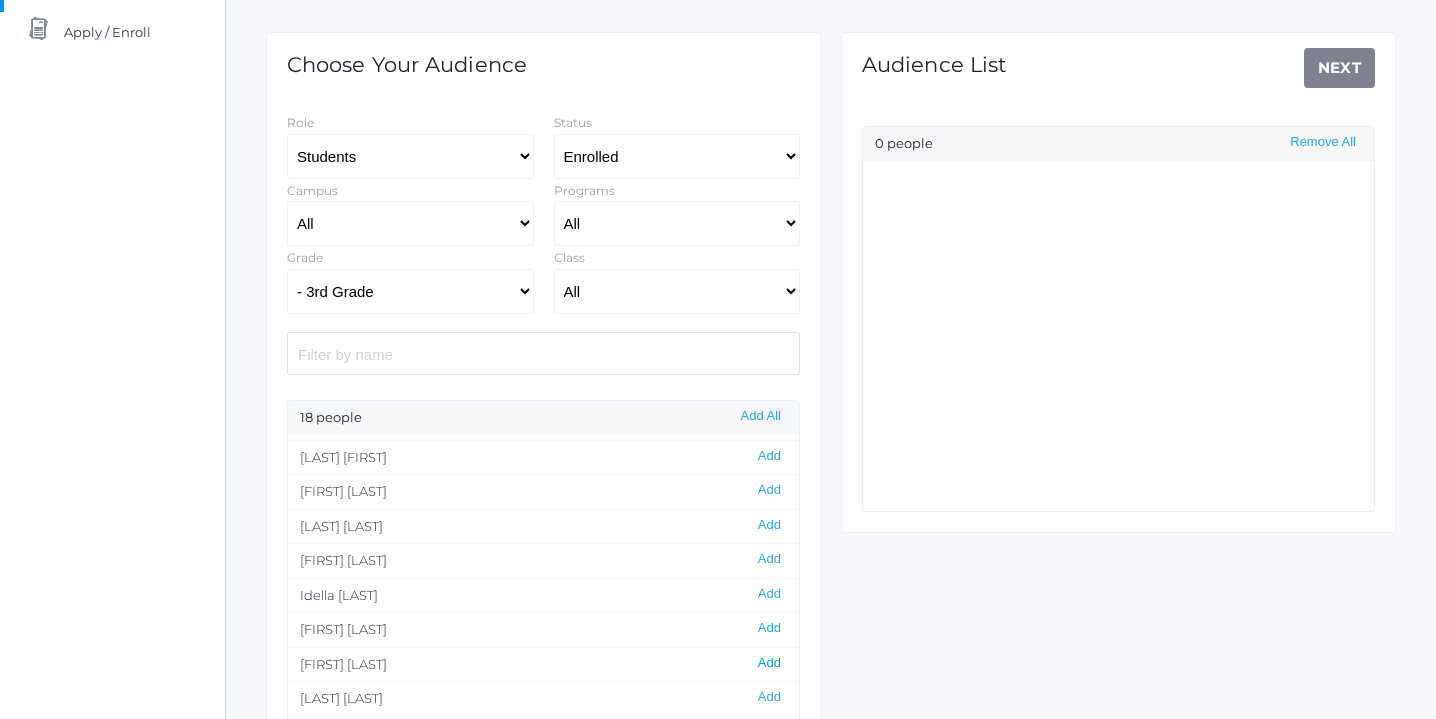 click on "Add" 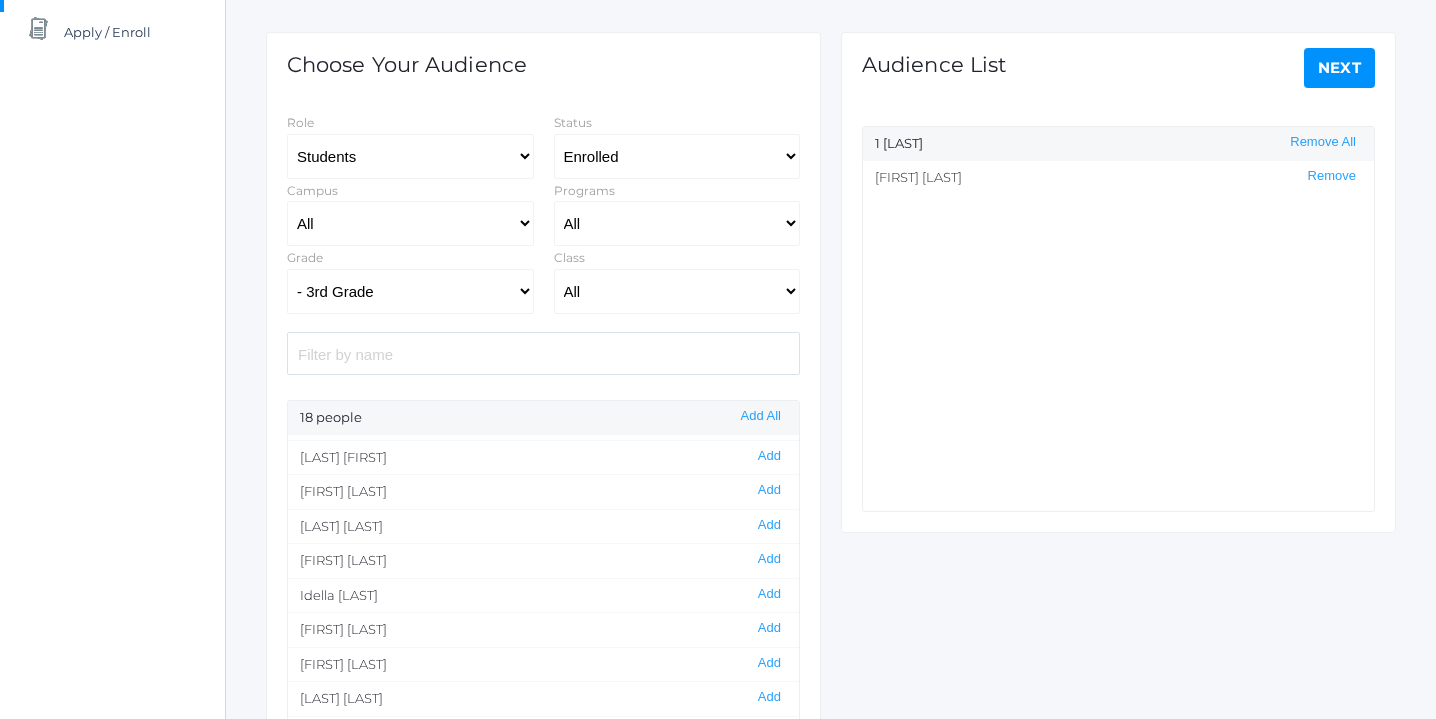 click on "Next" 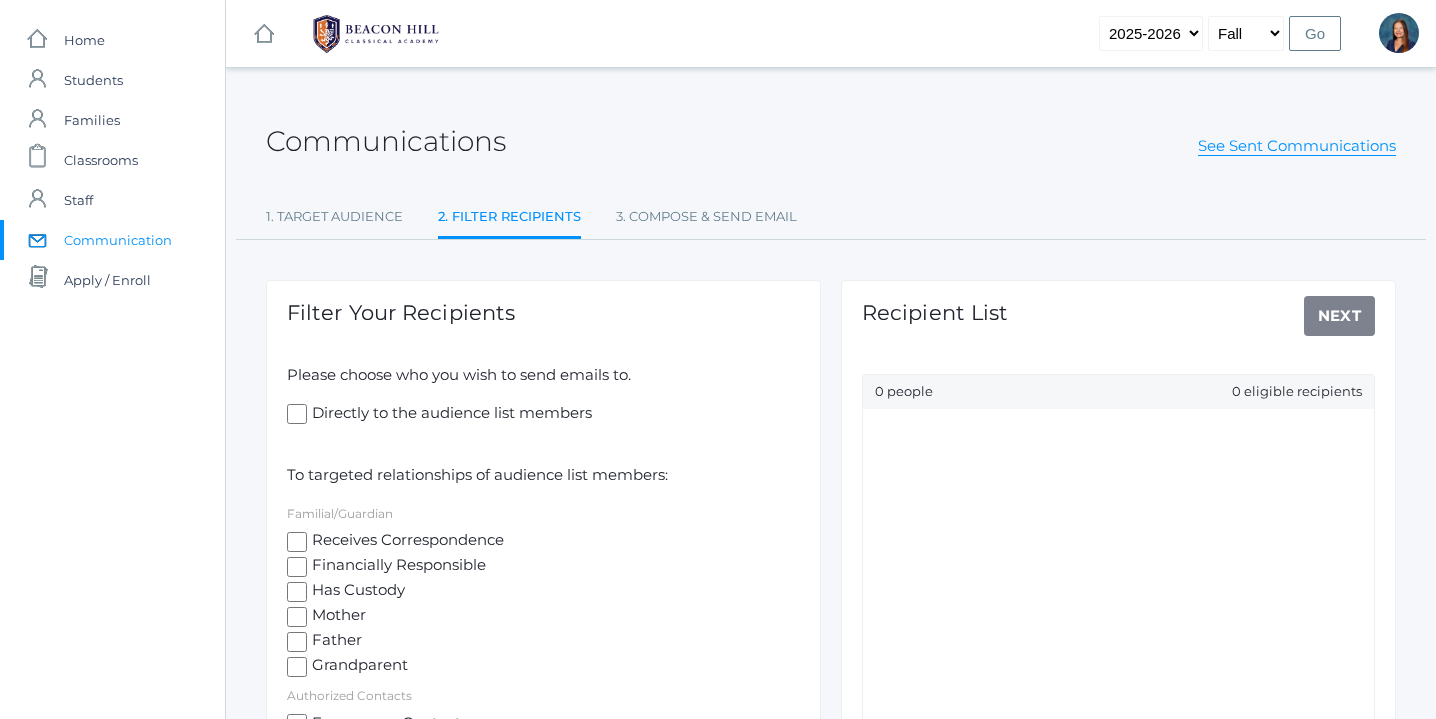 click on "Receives Correspondence" 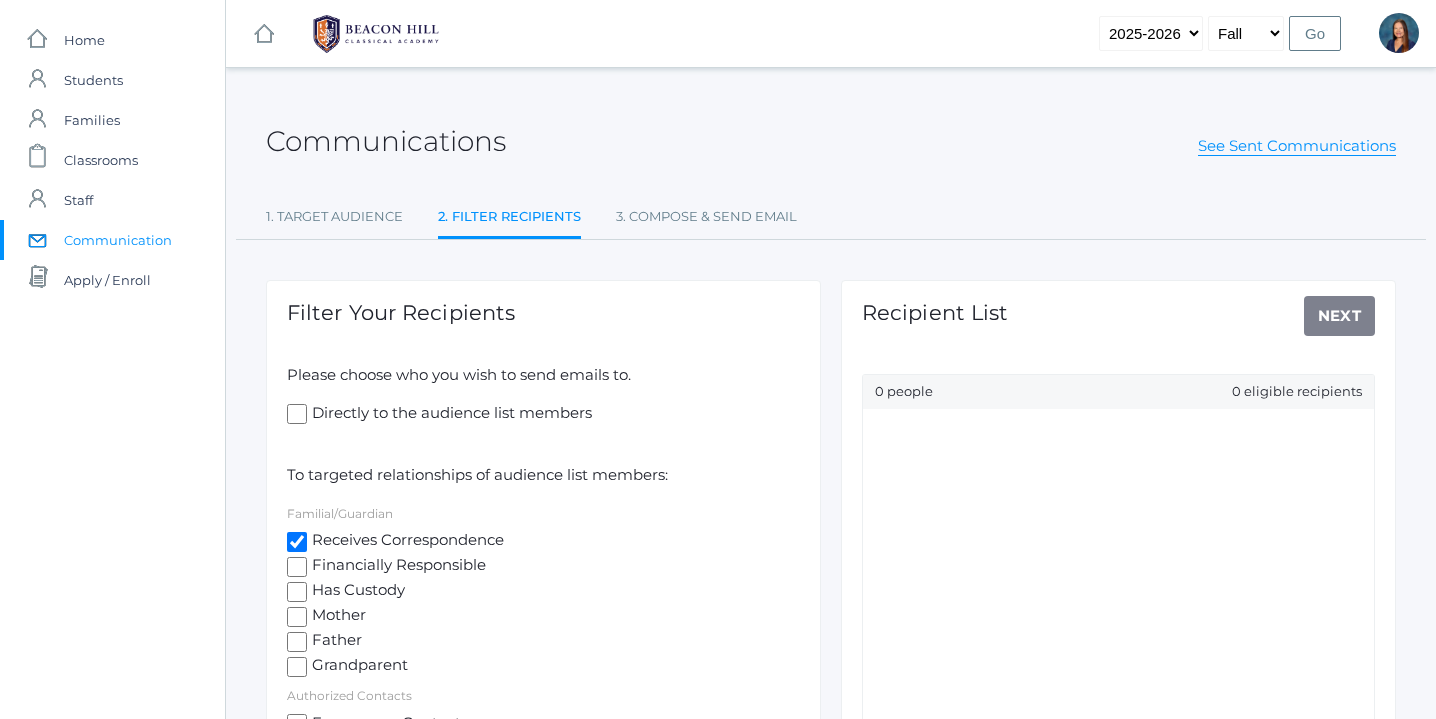 checkbox on "true" 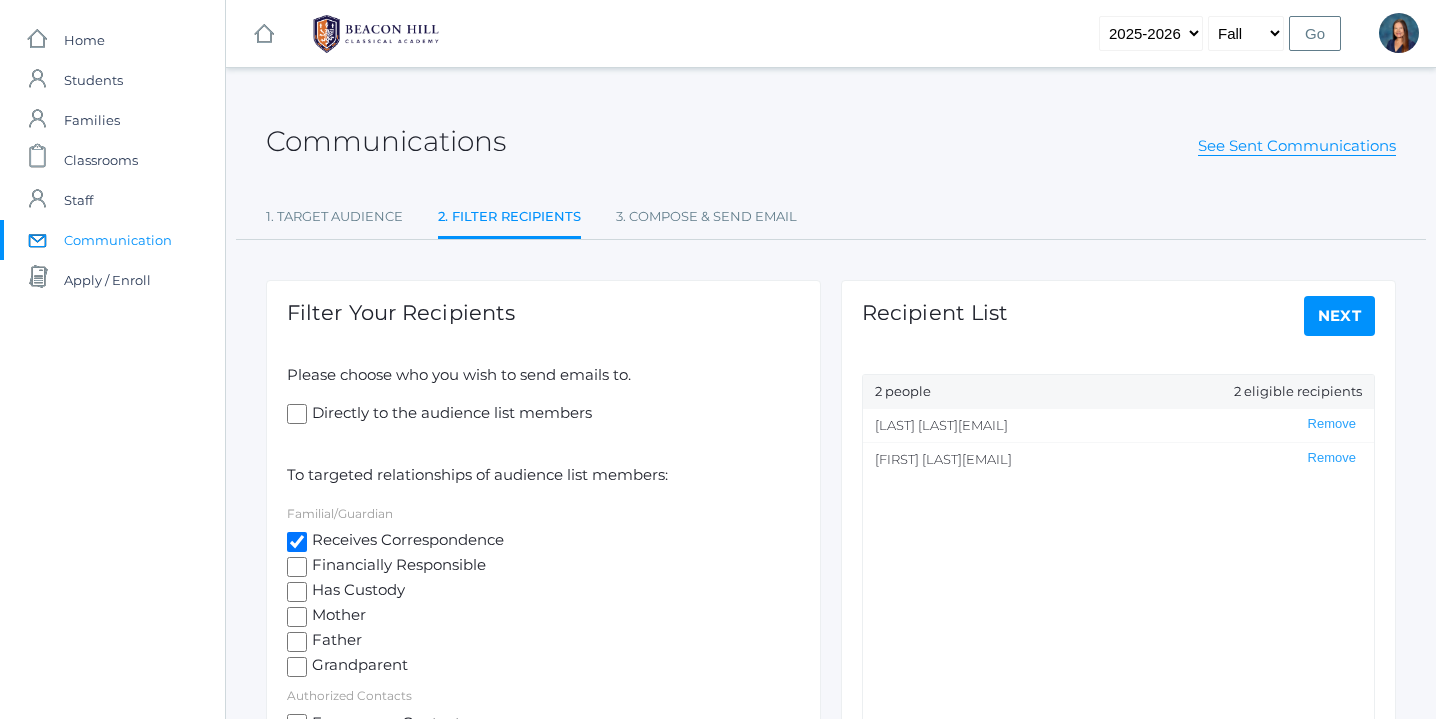 click on "Directly to the audience list members" 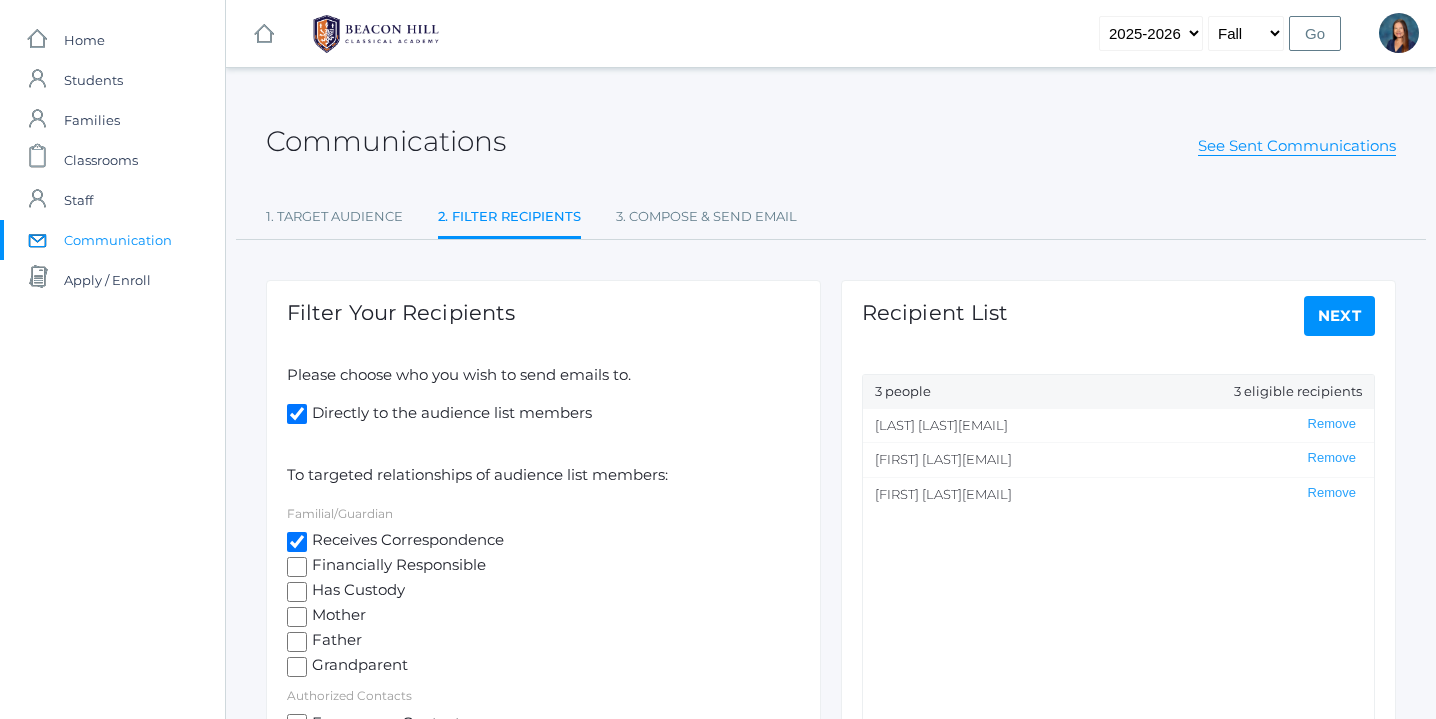 click on "Directly to the audience list members" 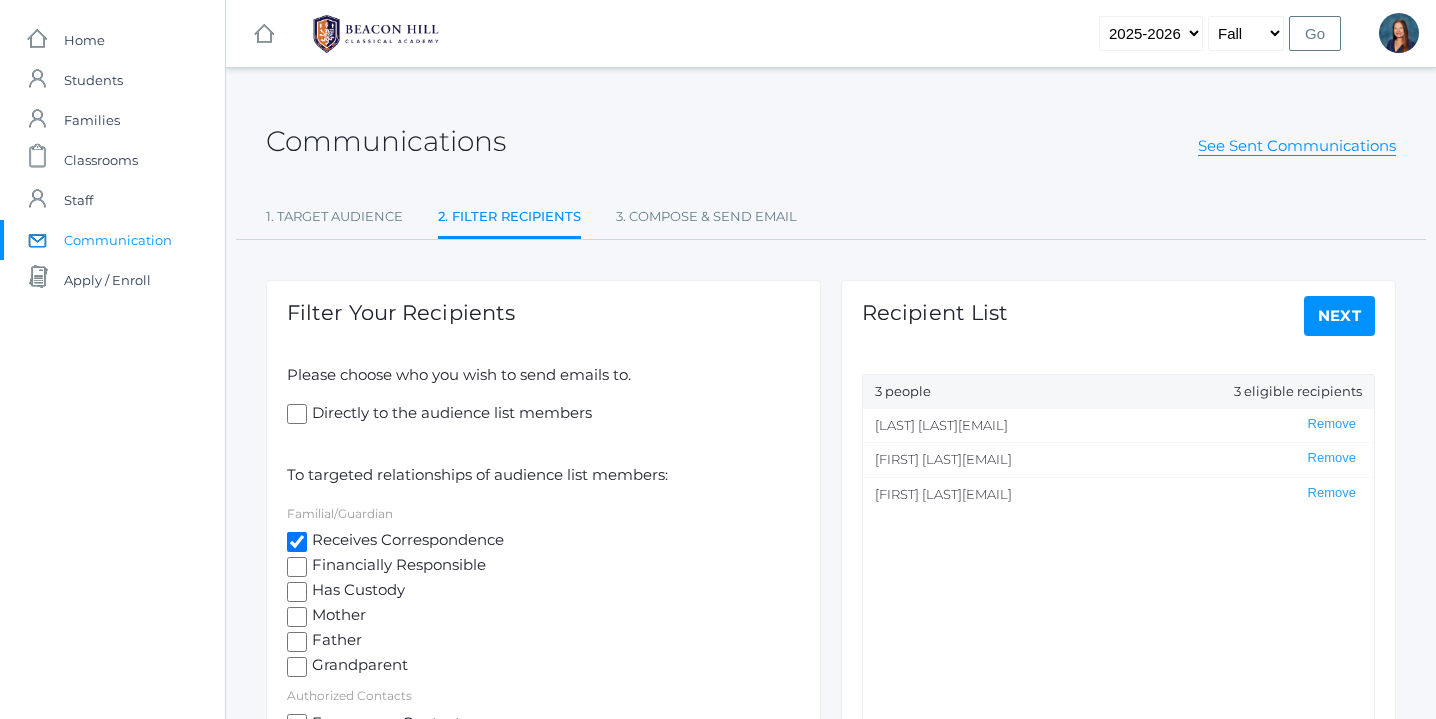 checkbox on "false" 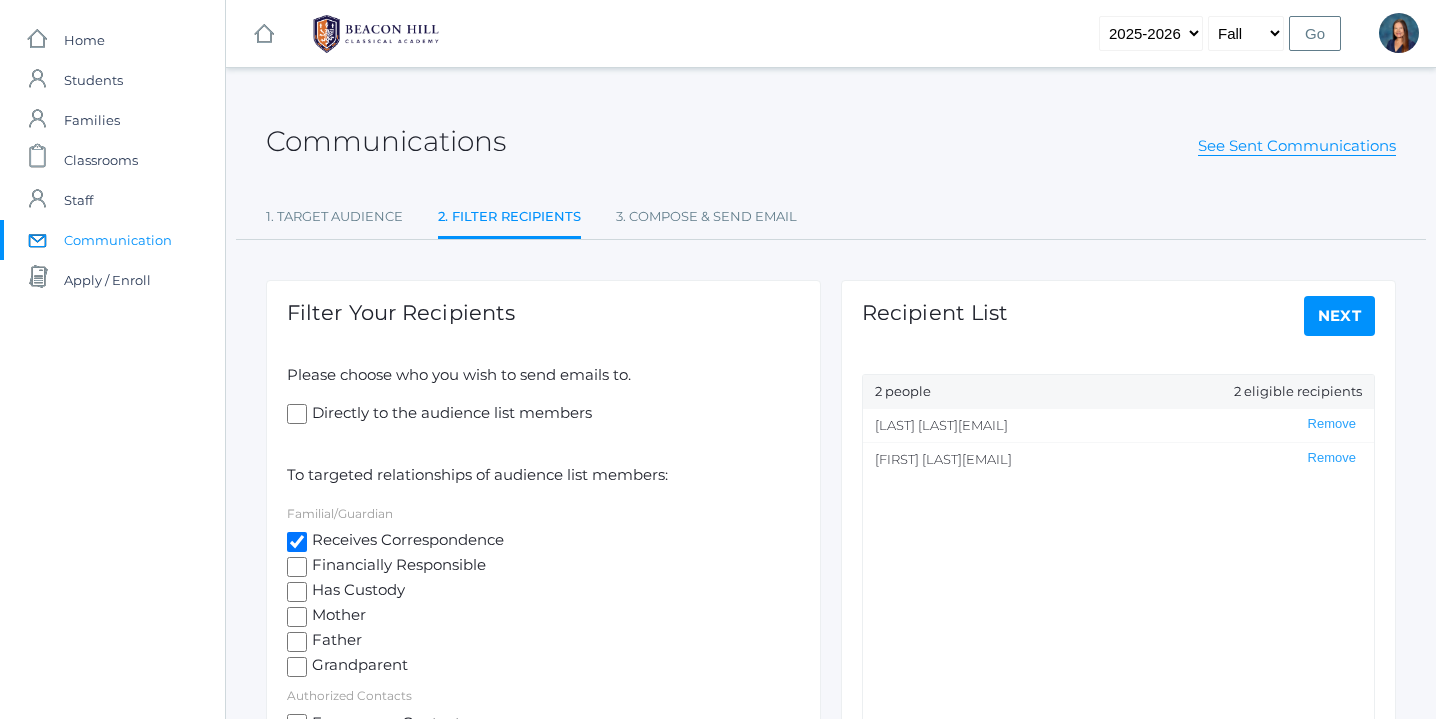 click on "Next" 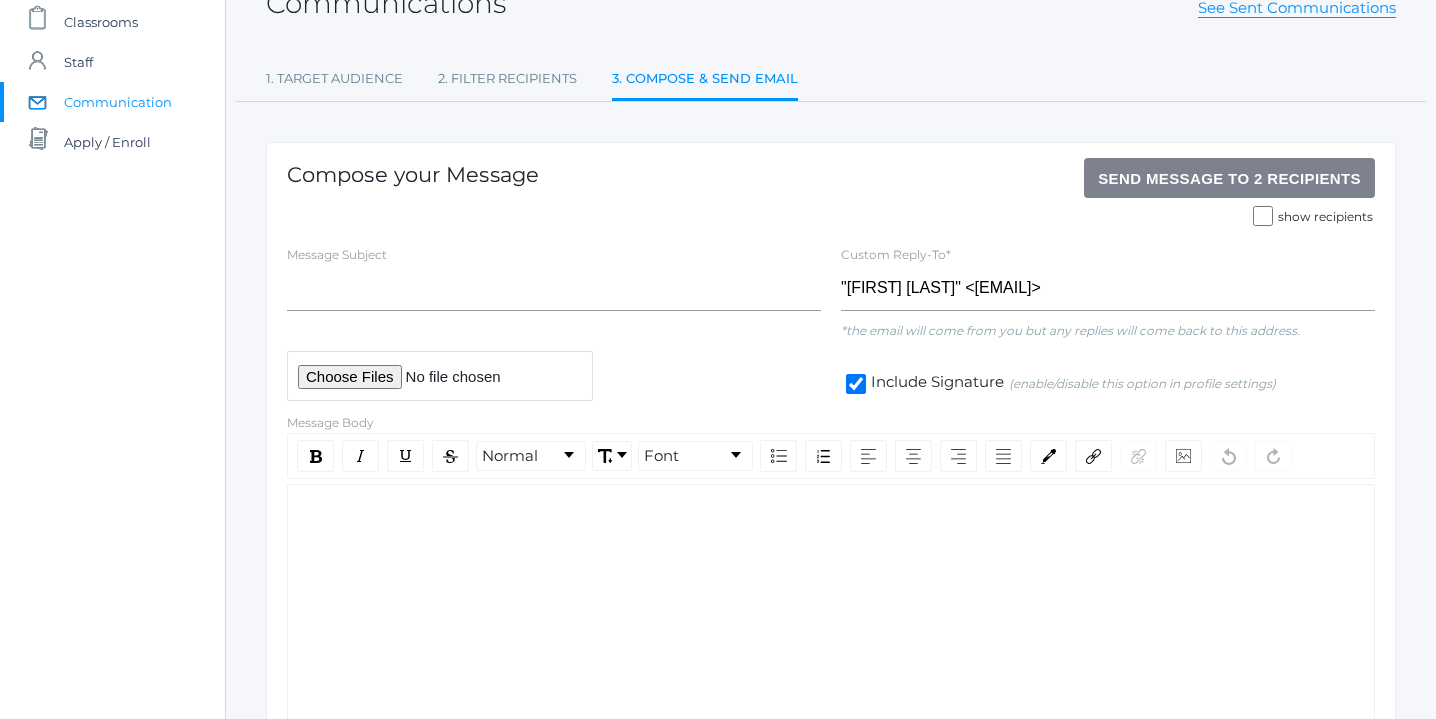 scroll, scrollTop: 181, scrollLeft: 0, axis: vertical 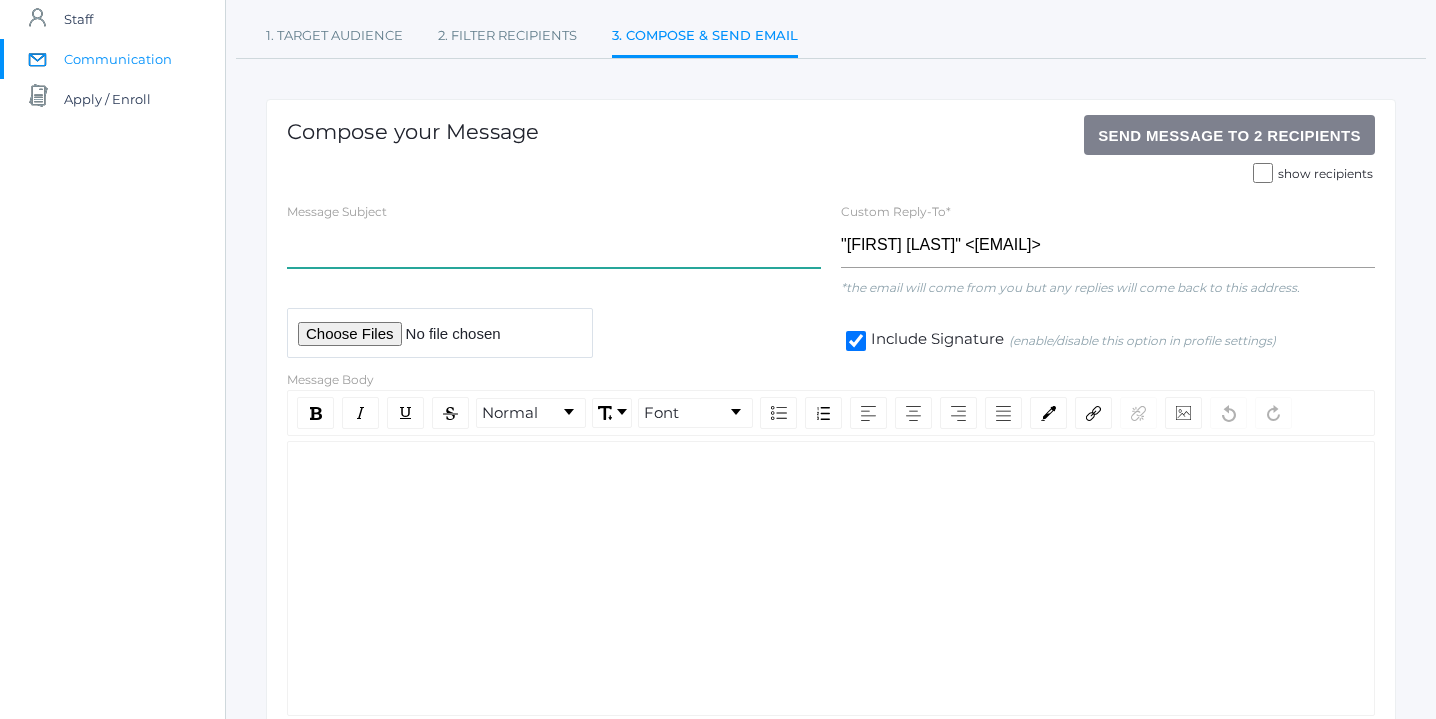 click 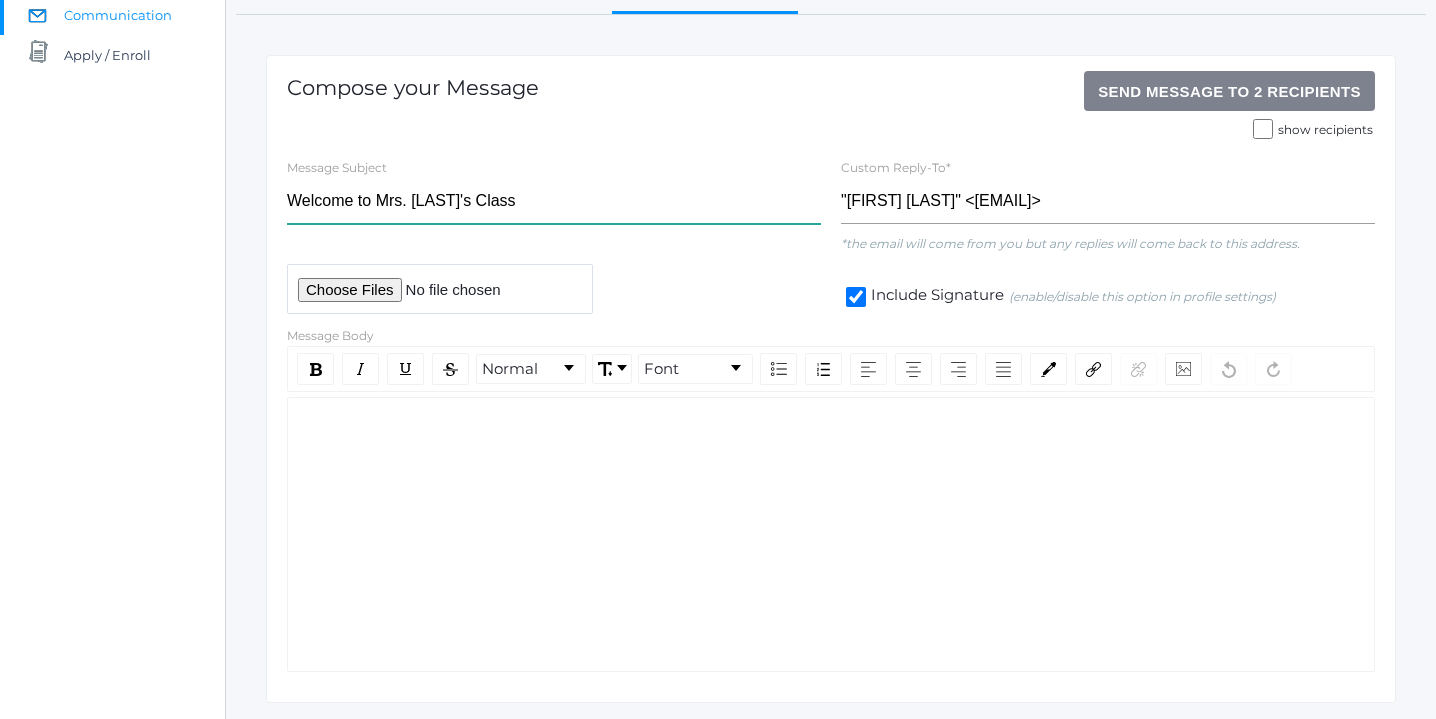 scroll, scrollTop: 250, scrollLeft: 0, axis: vertical 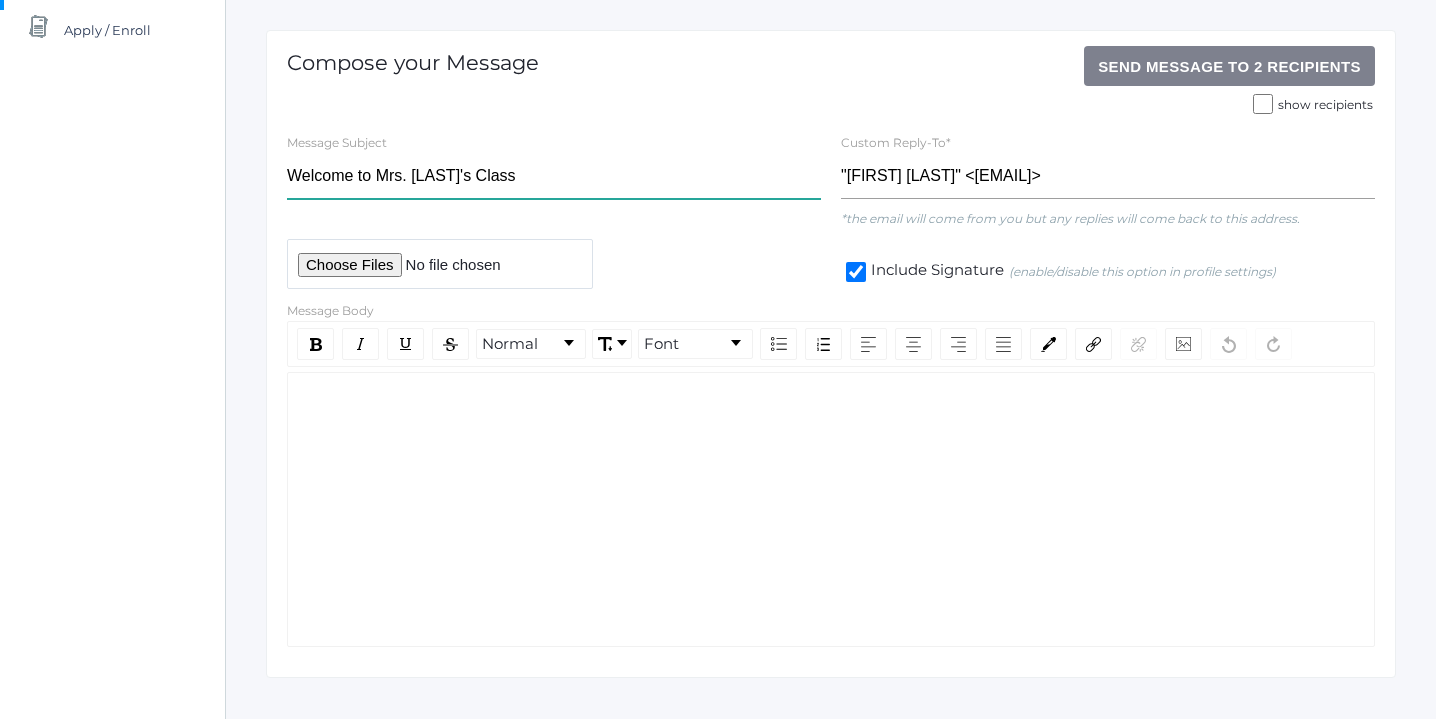 type on "Welcome to Mrs. [LAST]'s Class" 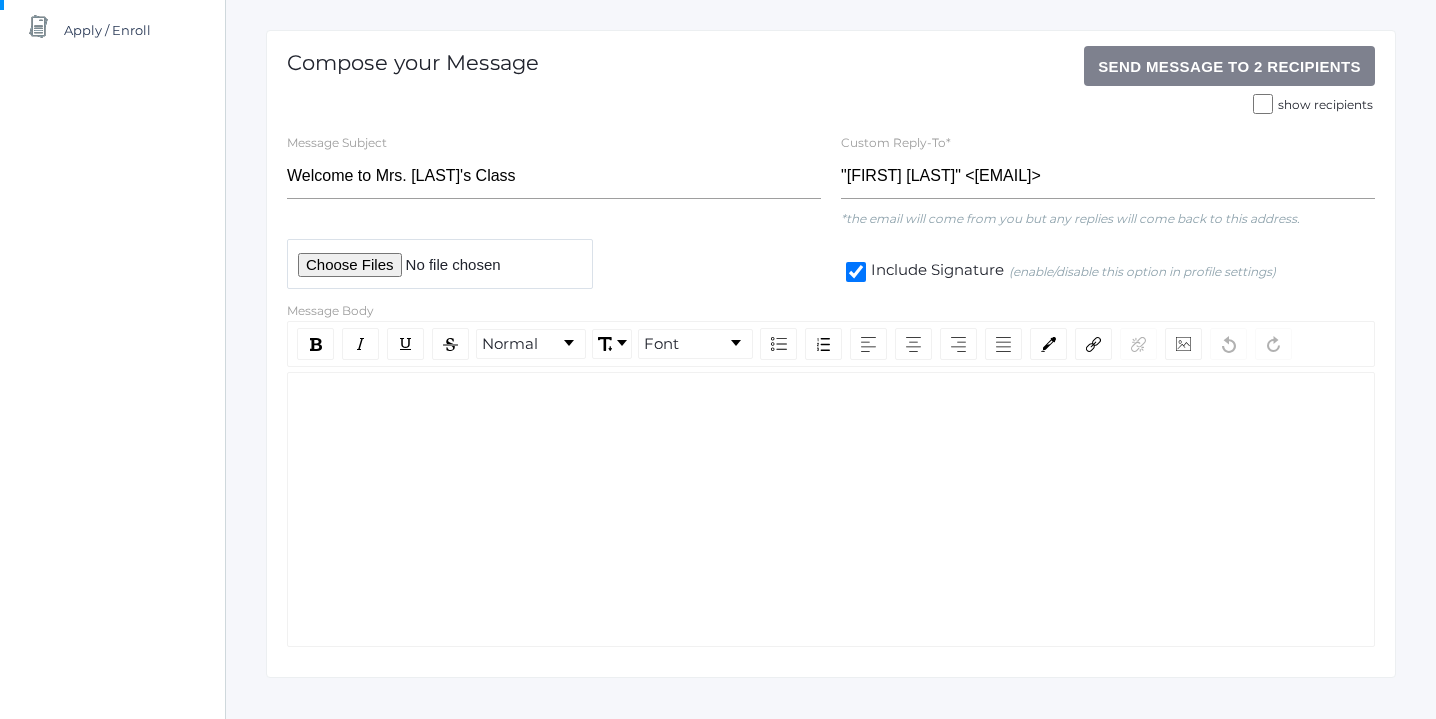 click 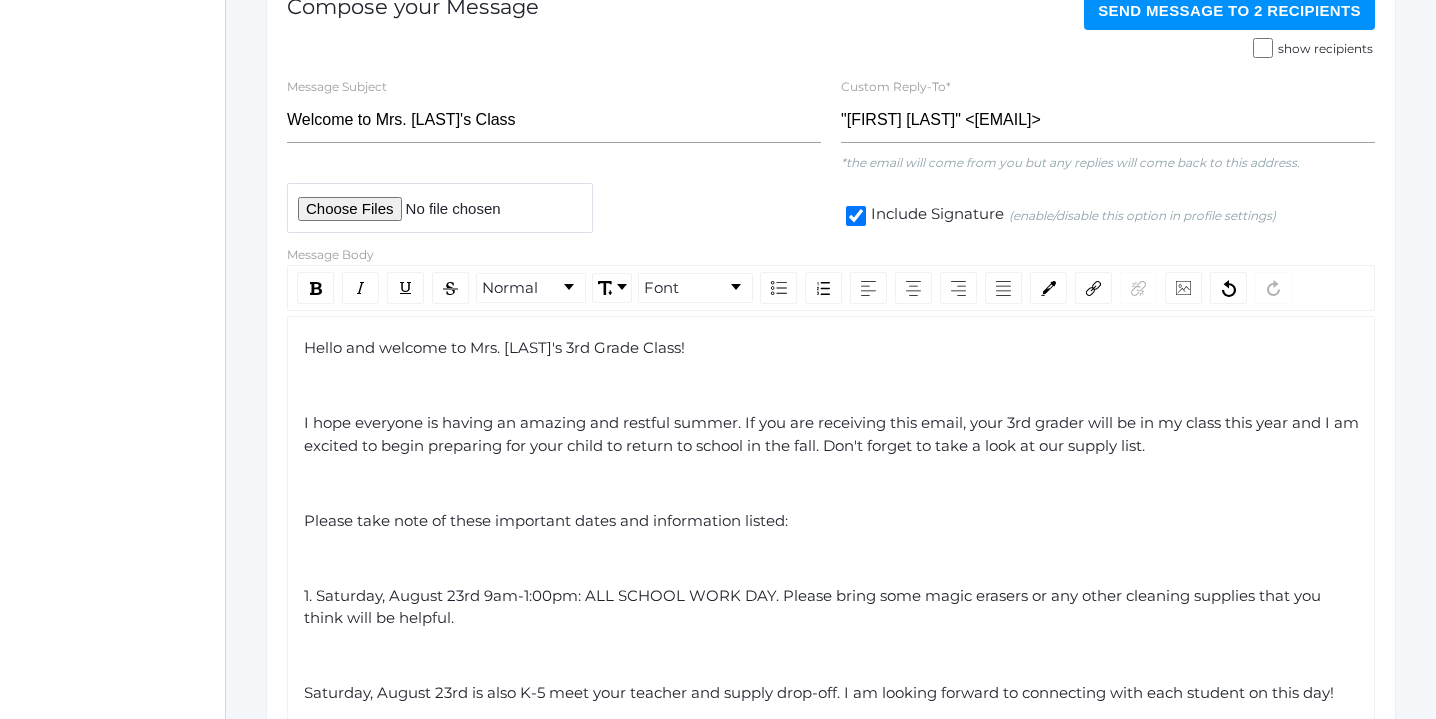 scroll, scrollTop: 307, scrollLeft: 0, axis: vertical 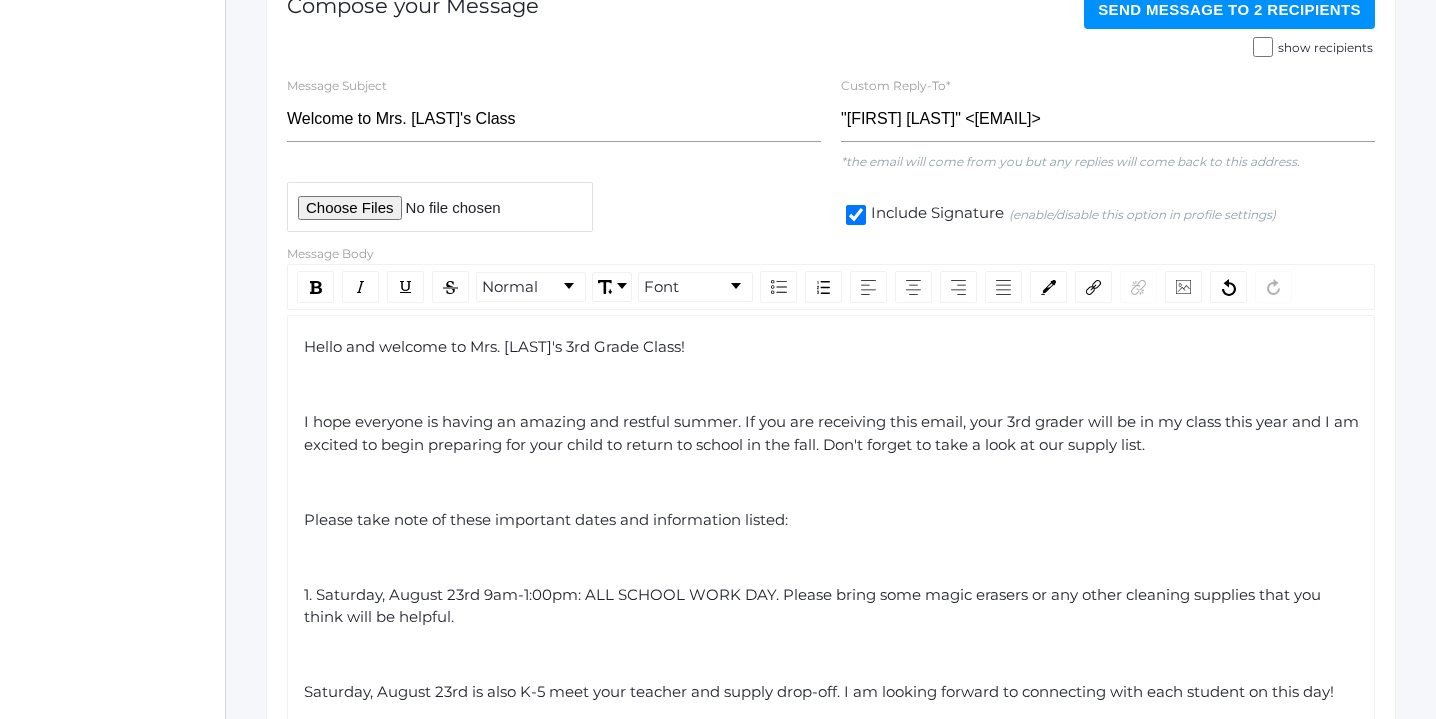 click on "Hello and welcome to Mrs. [LAST]'s 3rd Grade Class!" 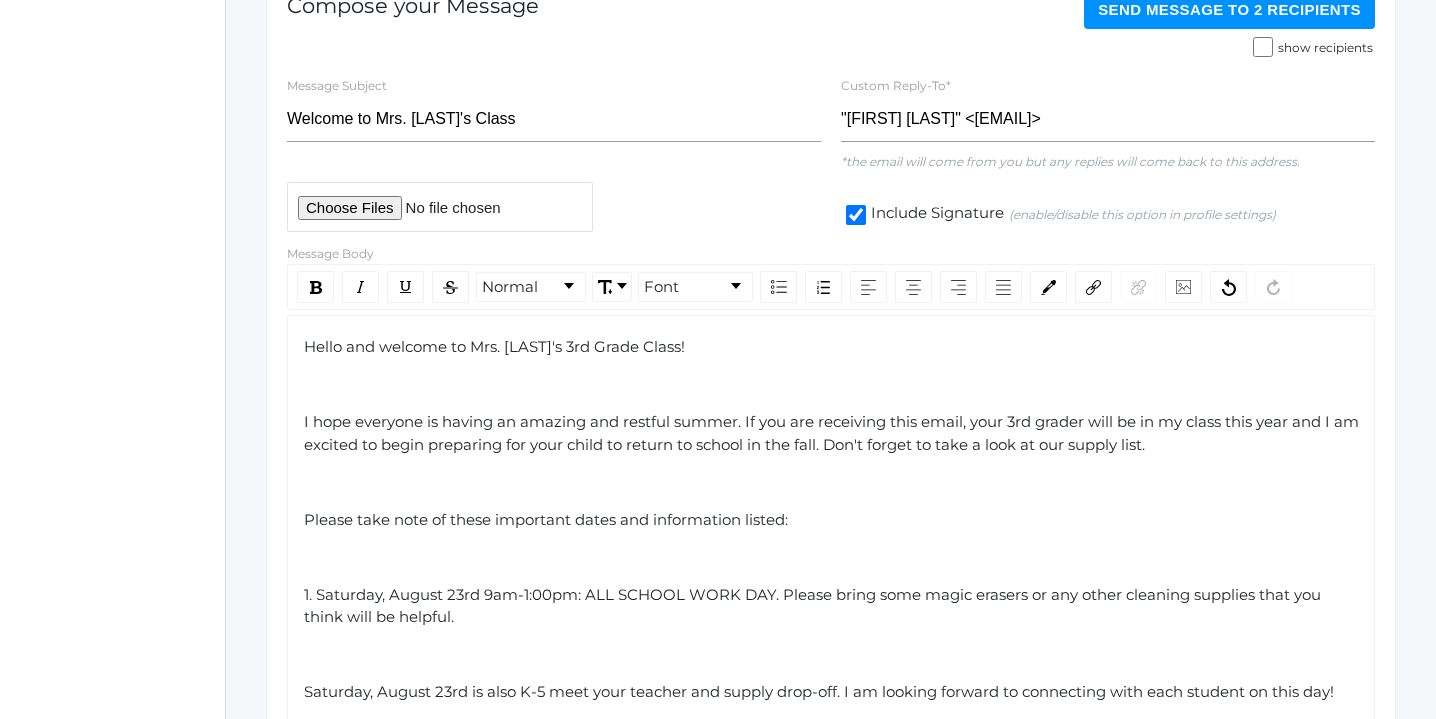 type 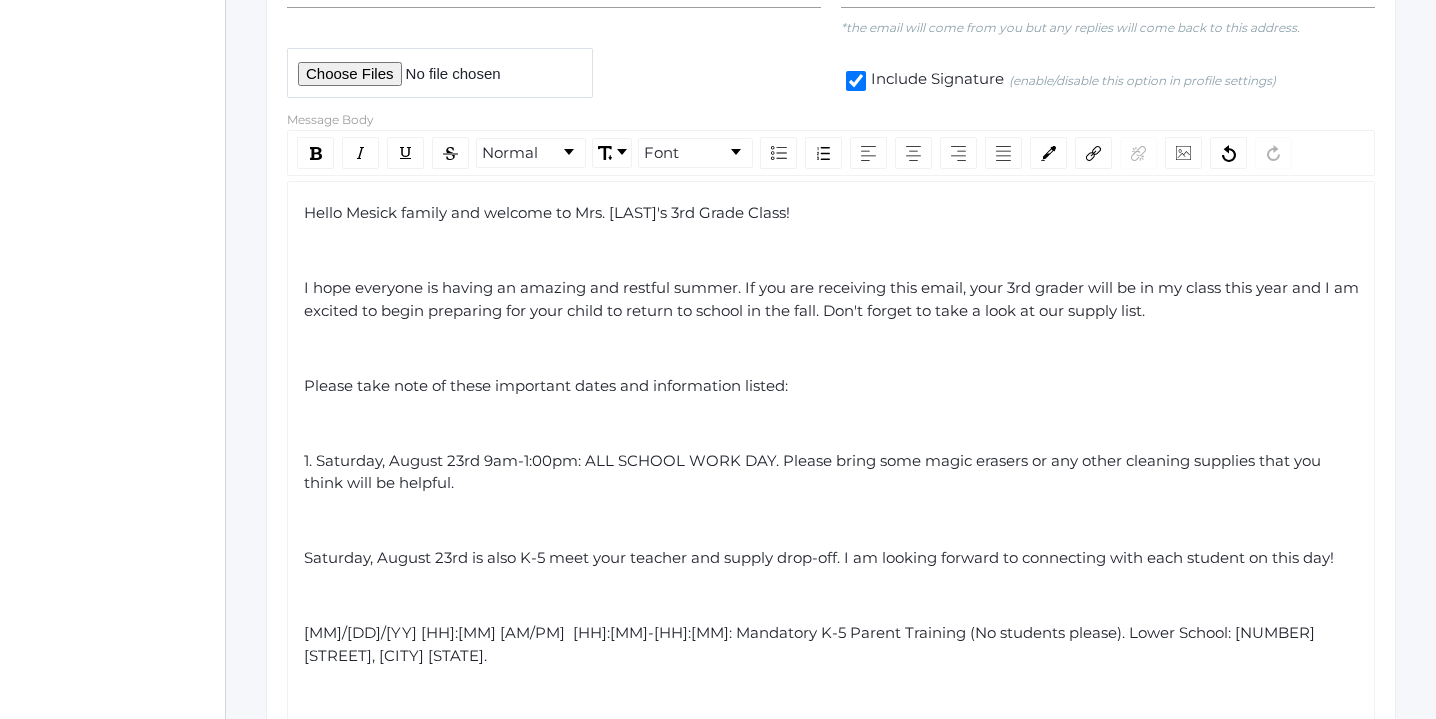 scroll, scrollTop: 442, scrollLeft: 0, axis: vertical 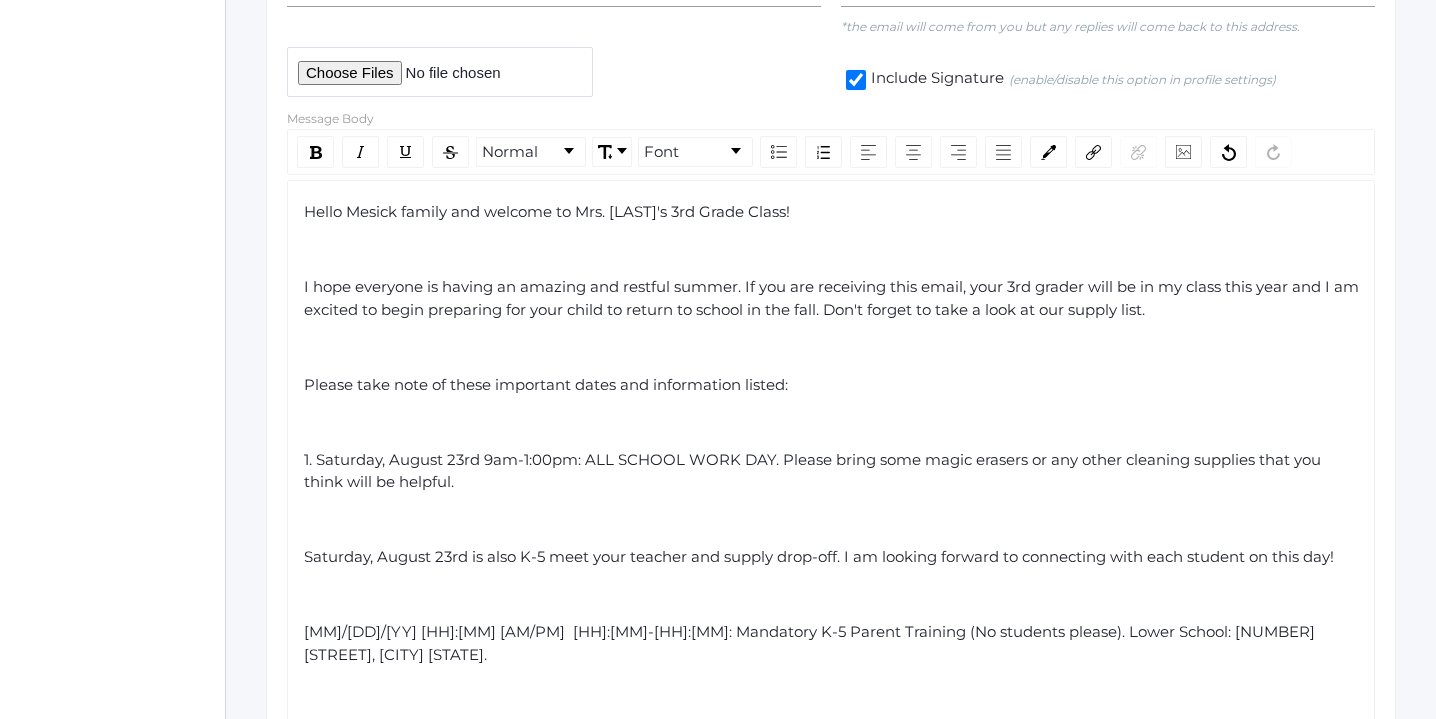 click on "I hope everyone is having an amazing and restful summer. If you are receiving this email, your 3rd grader will be in my class this year and I am excited to begin preparing for your child to return to school in the fall. Don't forget to take a look at our supply list." 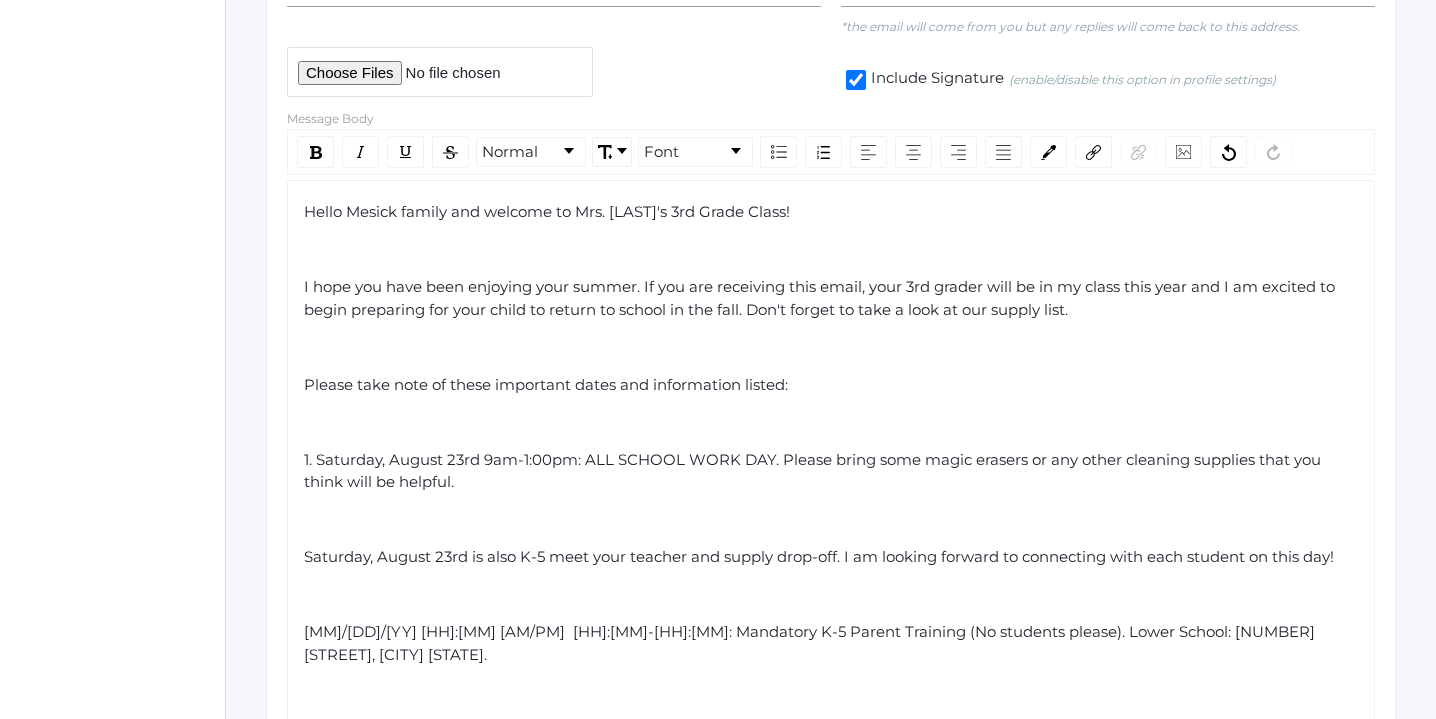 click on "I hope you have been enjoying your summer. If you are receiving this email, your 3rd grader will be in my class this year and I am excited to begin preparing for your child to return to school in the fall. Don't forget to take a look at our supply list." 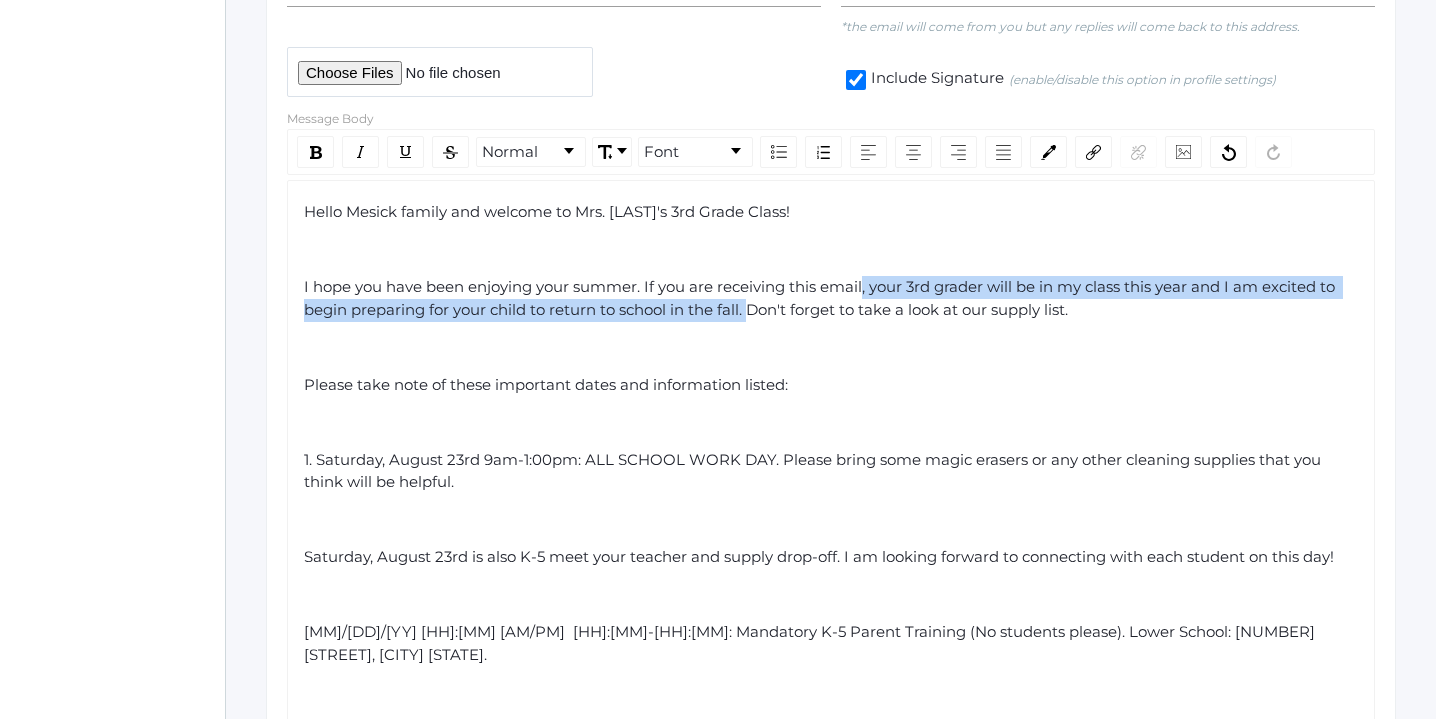 drag, startPoint x: 748, startPoint y: 311, endPoint x: 866, endPoint y: 287, distance: 120.41595 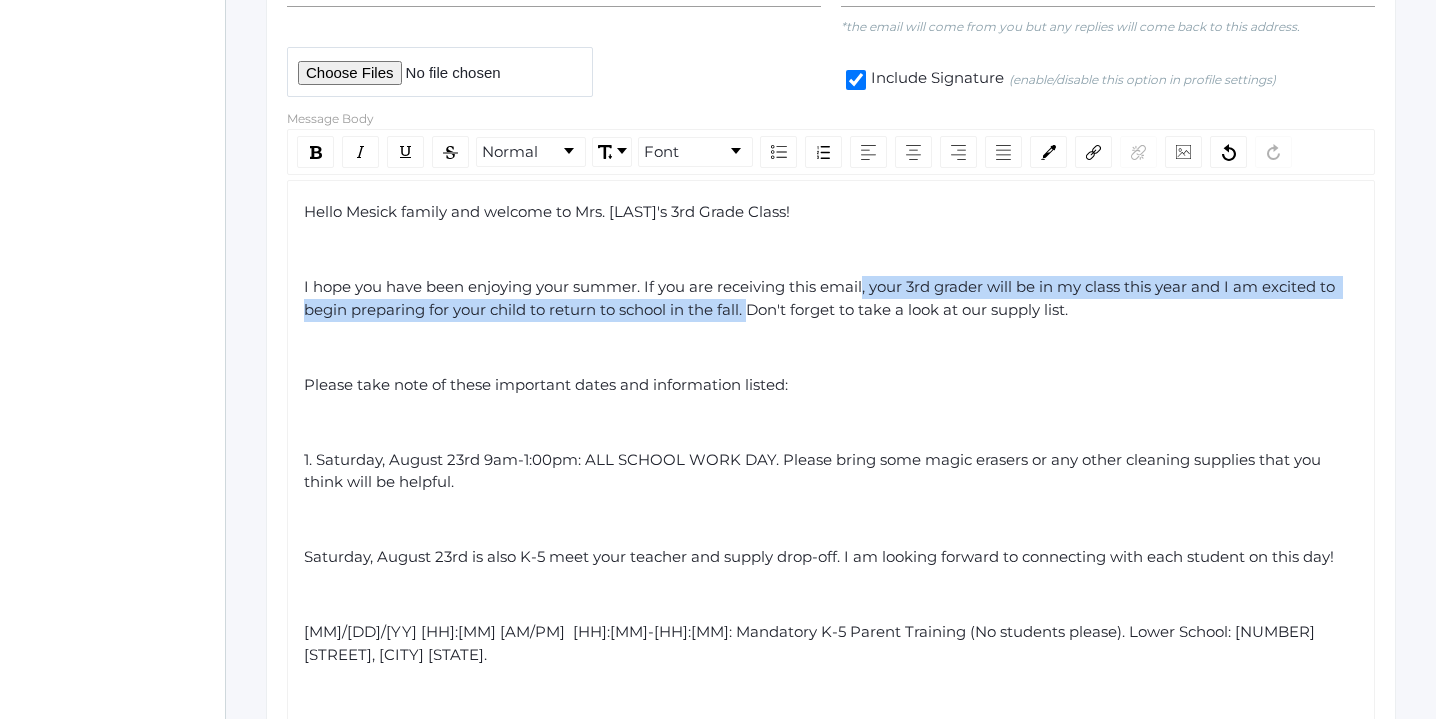 click on "I hope you have been enjoying your summer. If you are receiving this email, your 3rd grader will be in my class this year and I am excited to begin preparing for your child to return to school in the fall. Don't forget to take a look at our supply list." 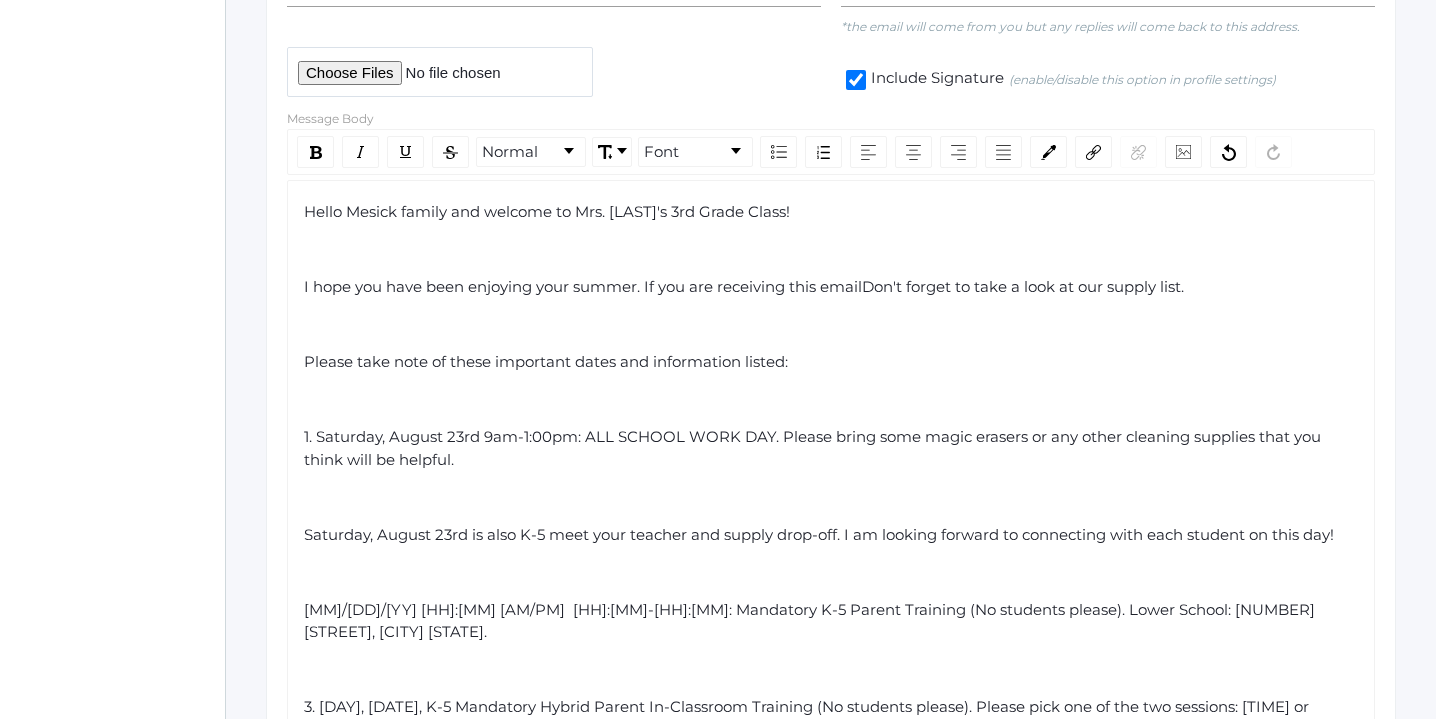 click on "I hope you have been enjoying your summer. If you are receiving this emailDon't forget to take a look at our supply list." 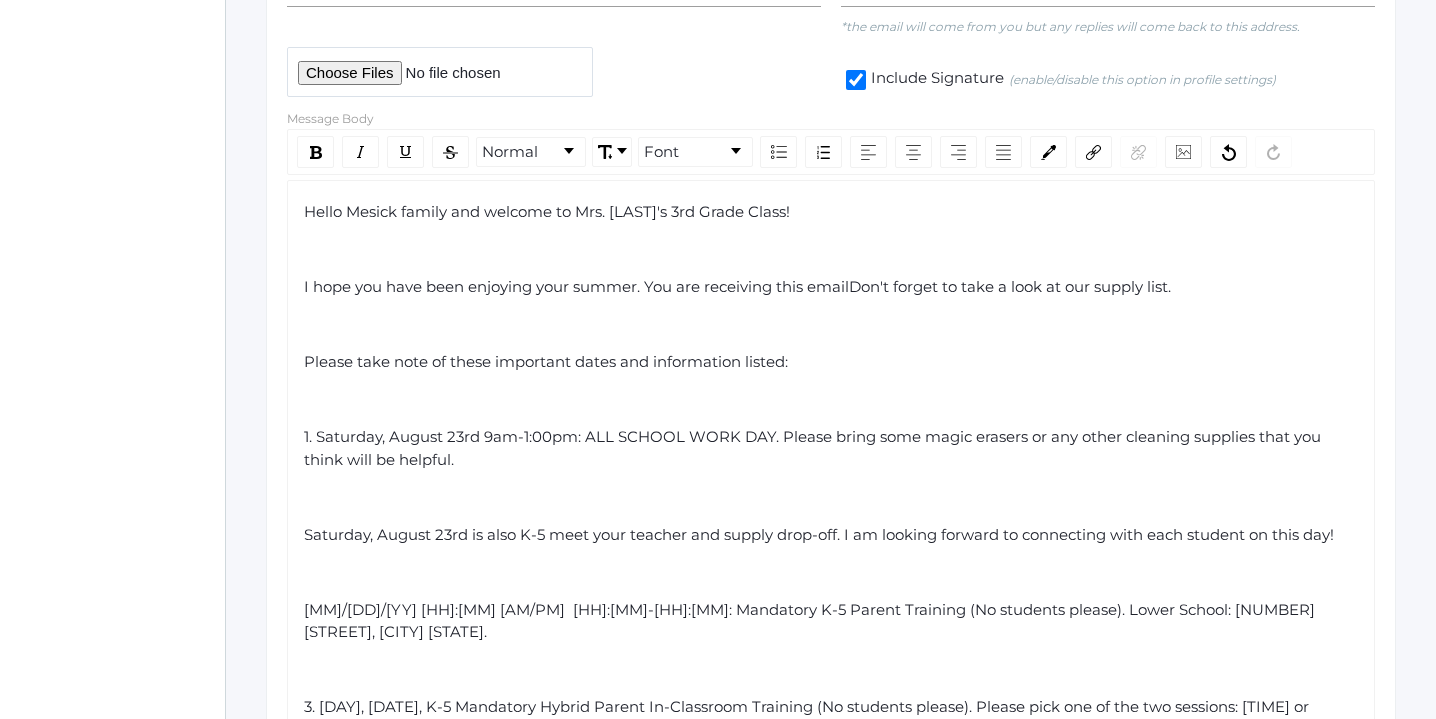 click on "I hope you have been enjoying your summer. You are receiving this emailDon't forget to take a look at our supply list." 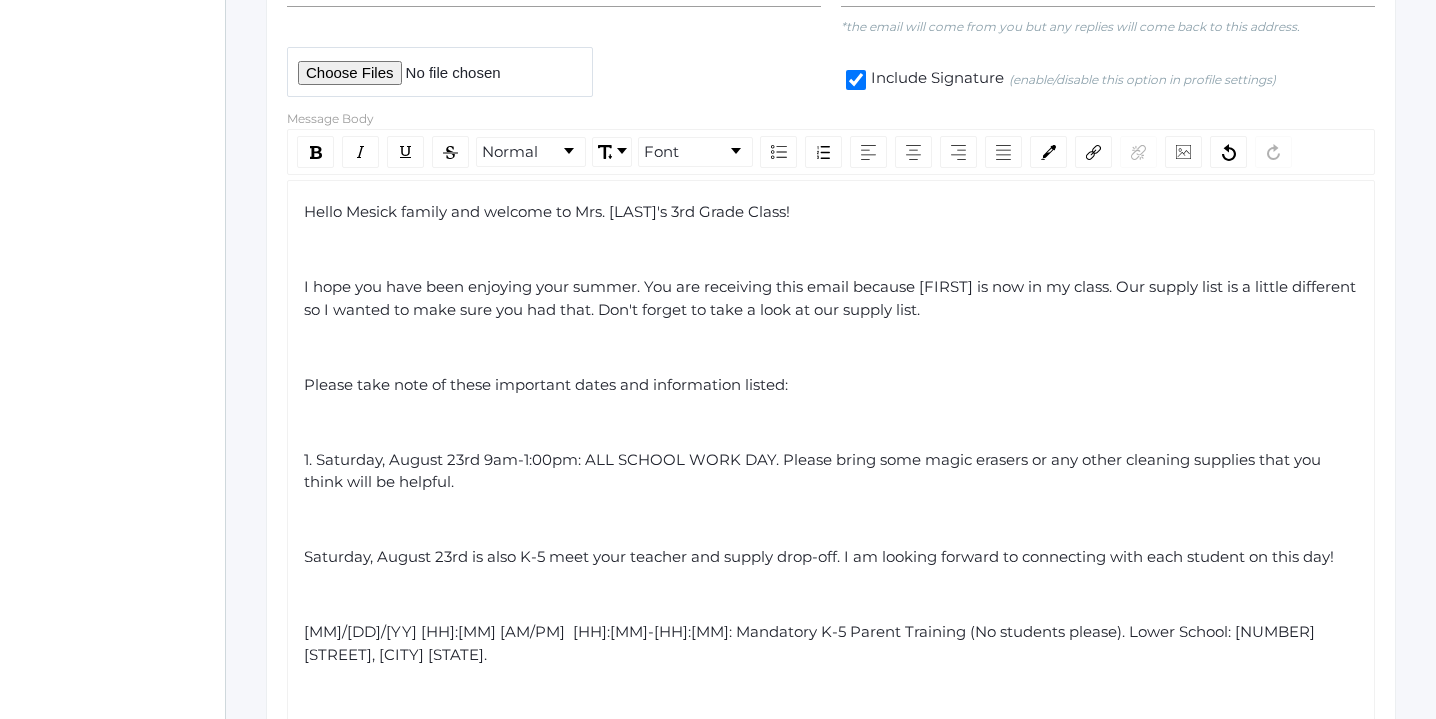 click on "I hope you have been enjoying your summer. You are receiving this email because [FIRST] is now in my class. Our supply list is a little different so I wanted to make sure you had that. Don't forget to take a look at our supply list." 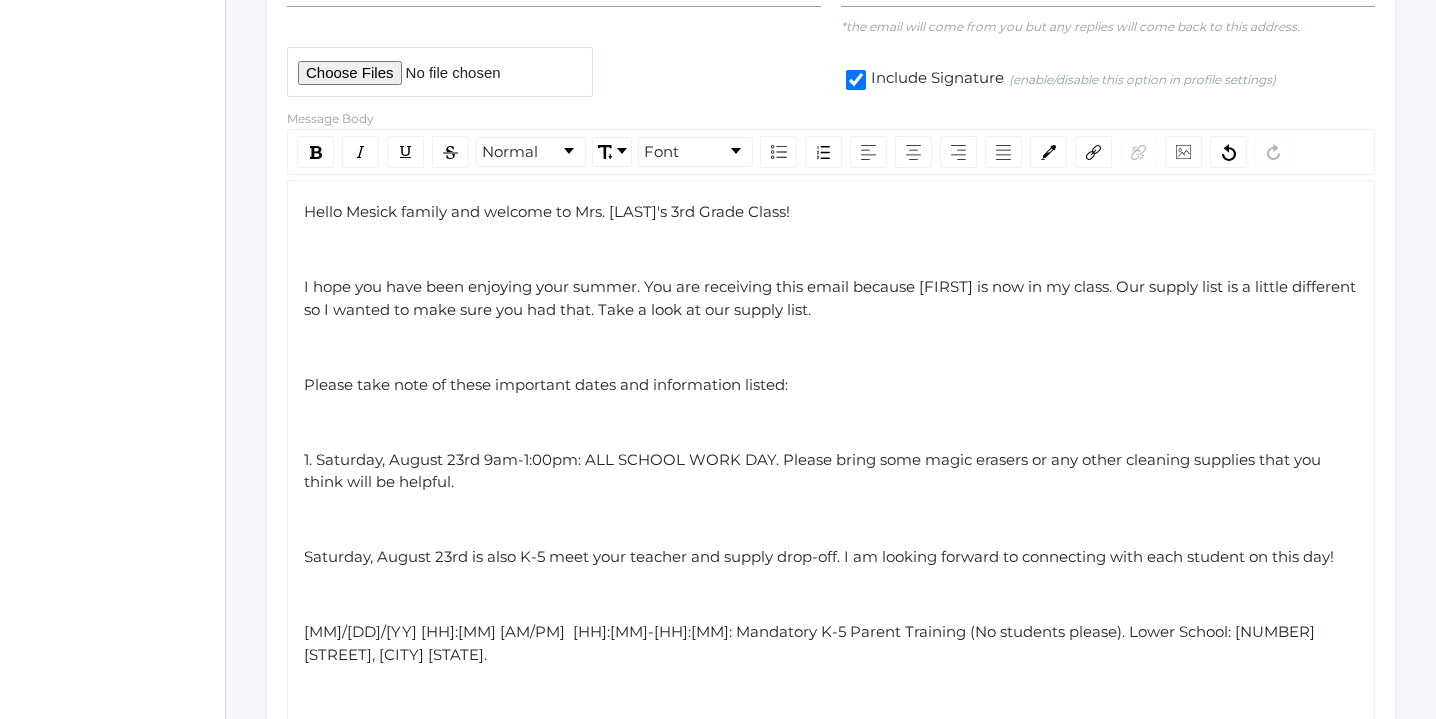 click on "I hope you have been enjoying your summer. You are receiving this email because [FIRST] is now in my class. Our supply list is a little different so I wanted to make sure you had that. Take a look at our supply list." 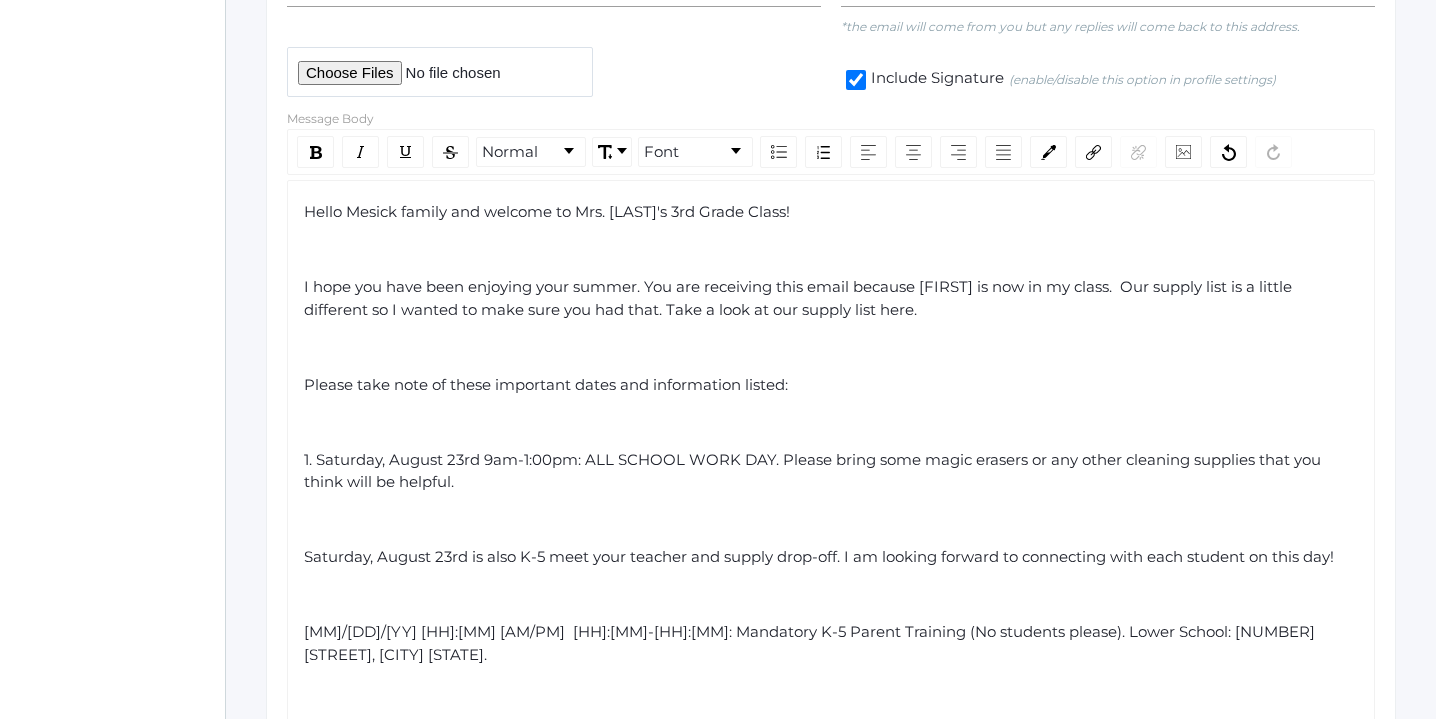 click on "I hope you have been enjoying your summer. You are receiving this email because [FIRST] is now in my class.  Our supply list is a little different so I wanted to make sure you had that. Take a look at our supply list here." 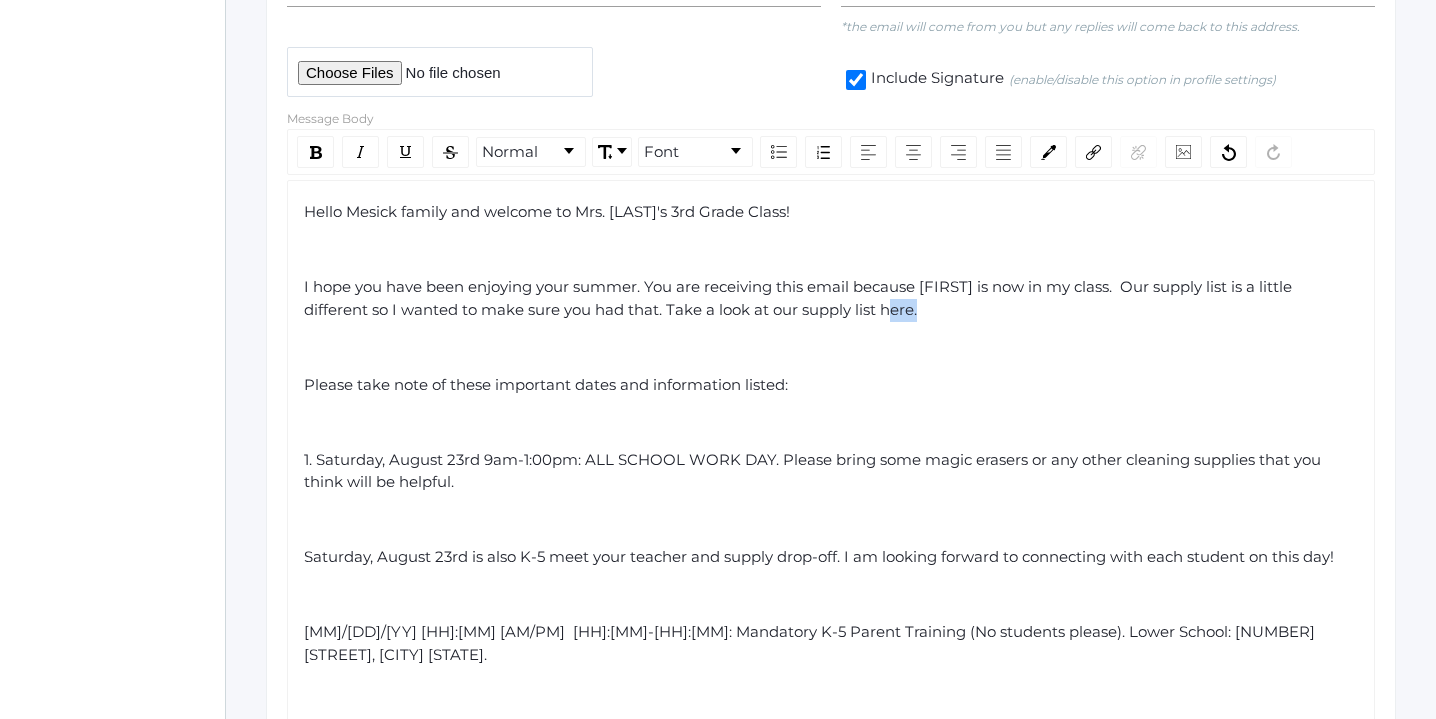 drag, startPoint x: 882, startPoint y: 310, endPoint x: 912, endPoint y: 310, distance: 30 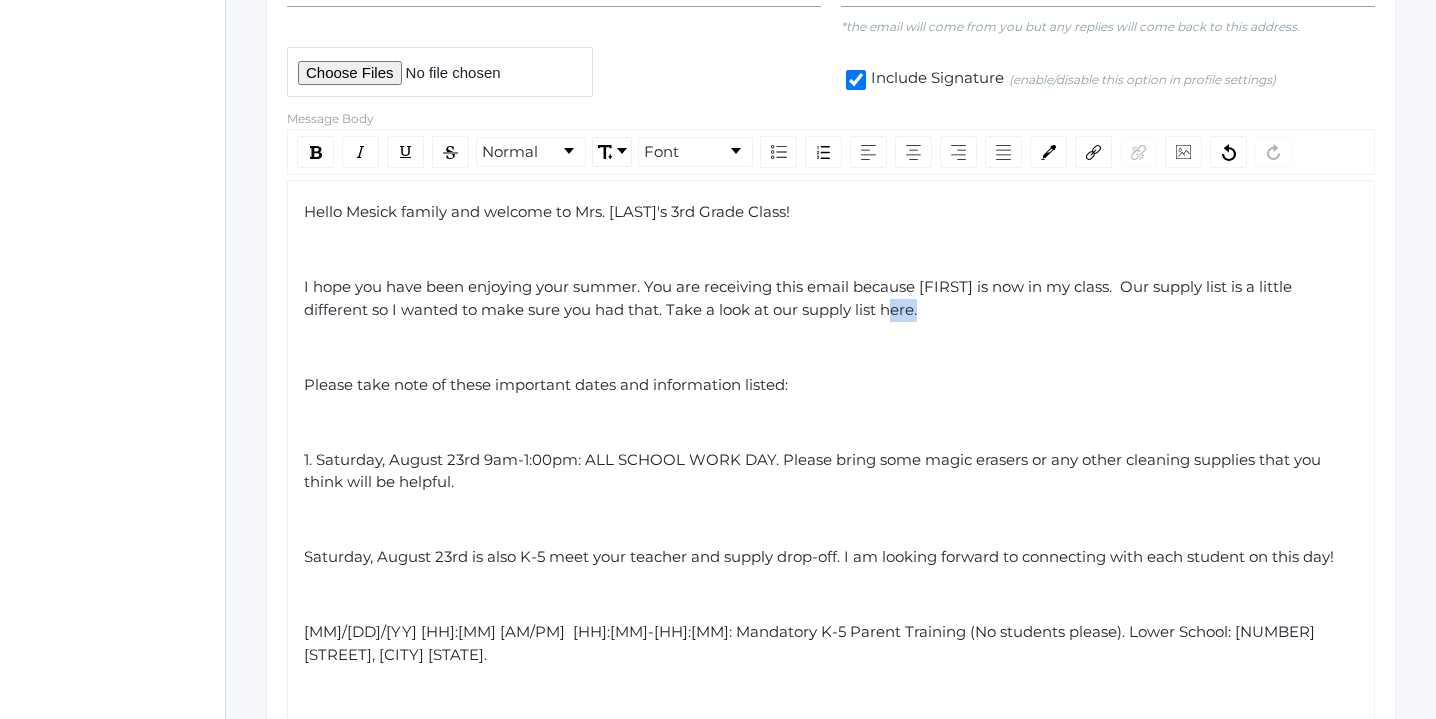 click on "I hope you have been enjoying your summer. You are receiving this email because [FIRST] is now in my class.  Our supply list is a little different so I wanted to make sure you had that. Take a look at our supply list here." 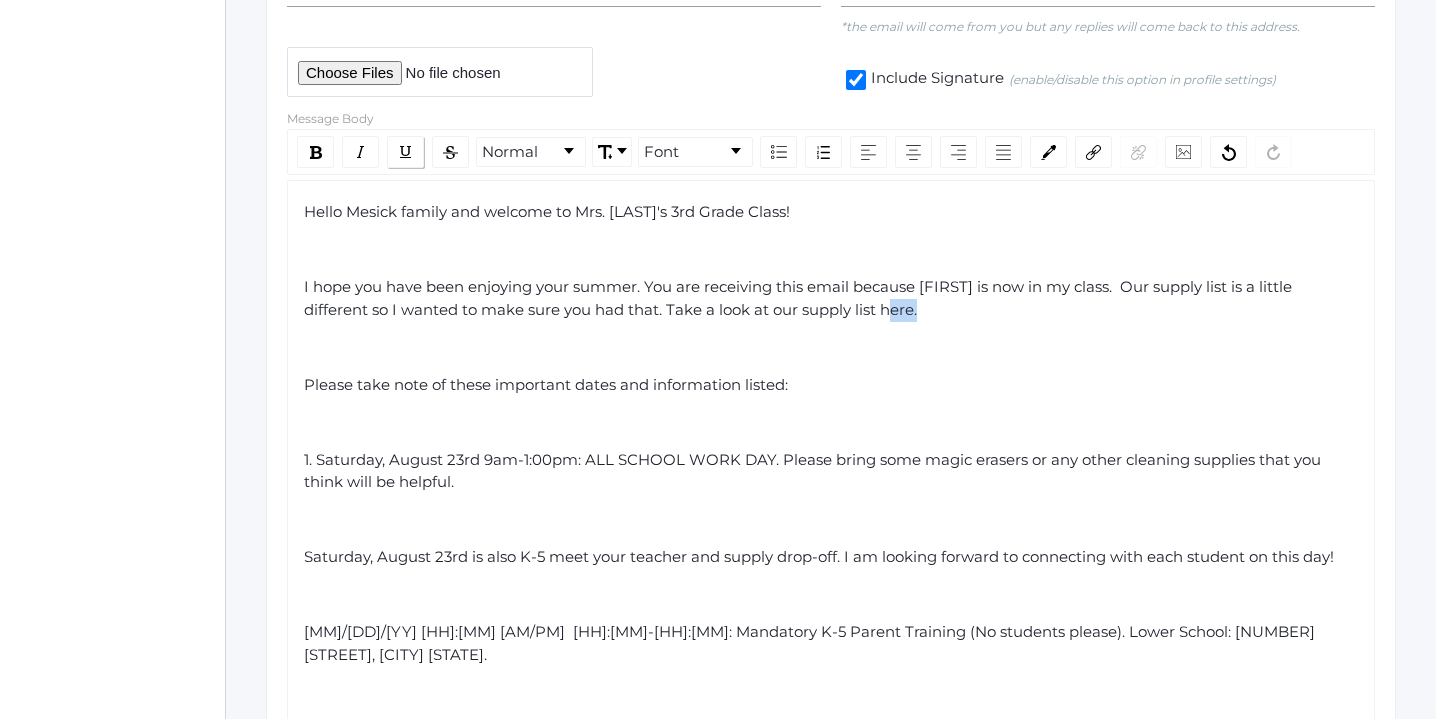 click 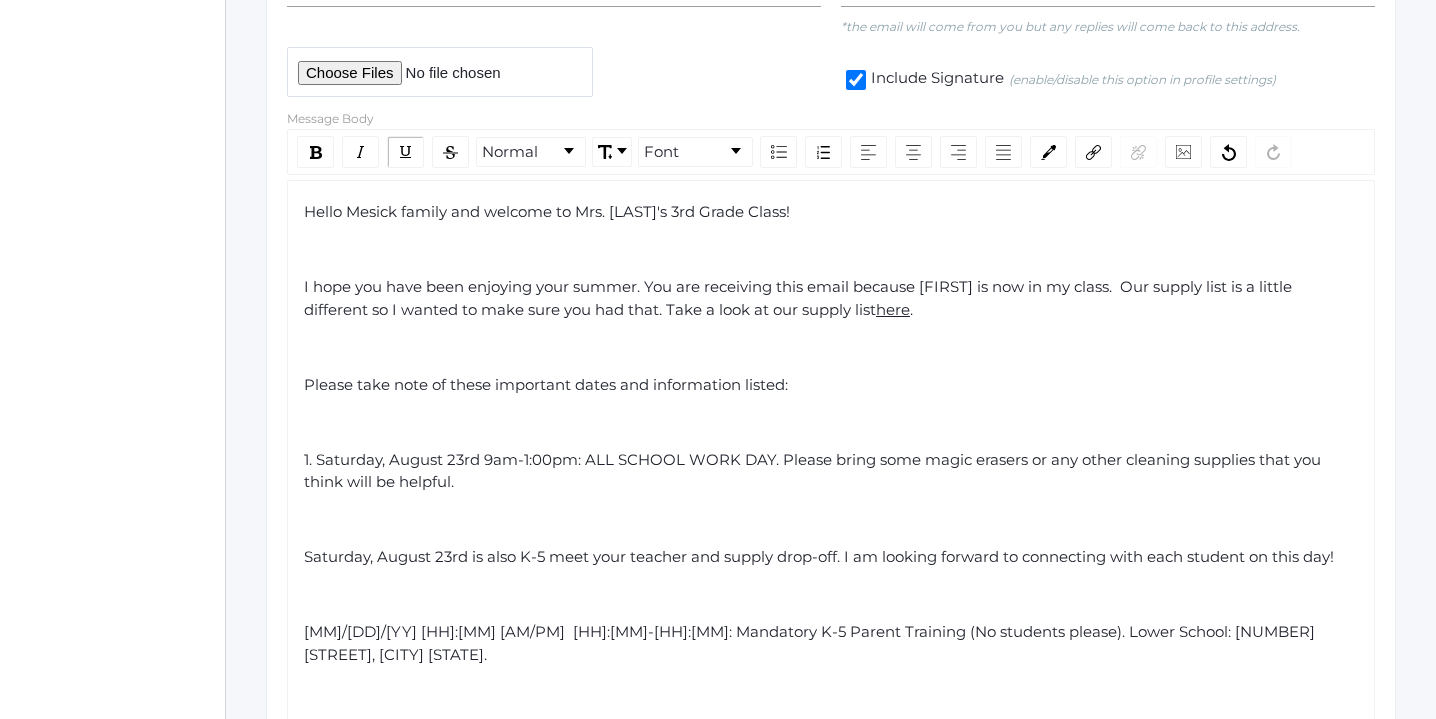 click on "I hope you have been enjoying your summer. You are receiving this email because [FIRST] is now in my class. Our supply list is a little different so I wanted to make sure you had that. Take a look at our supply list here ." 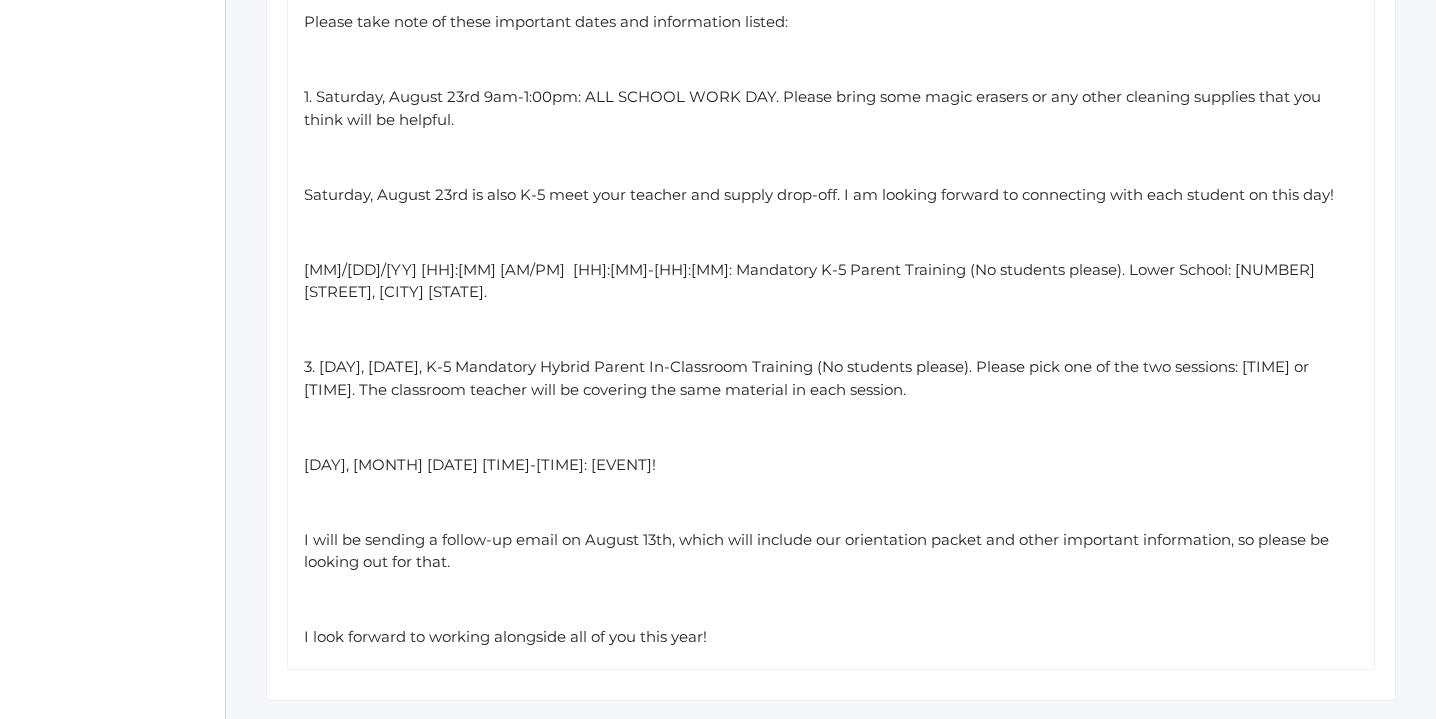 scroll, scrollTop: 858, scrollLeft: 0, axis: vertical 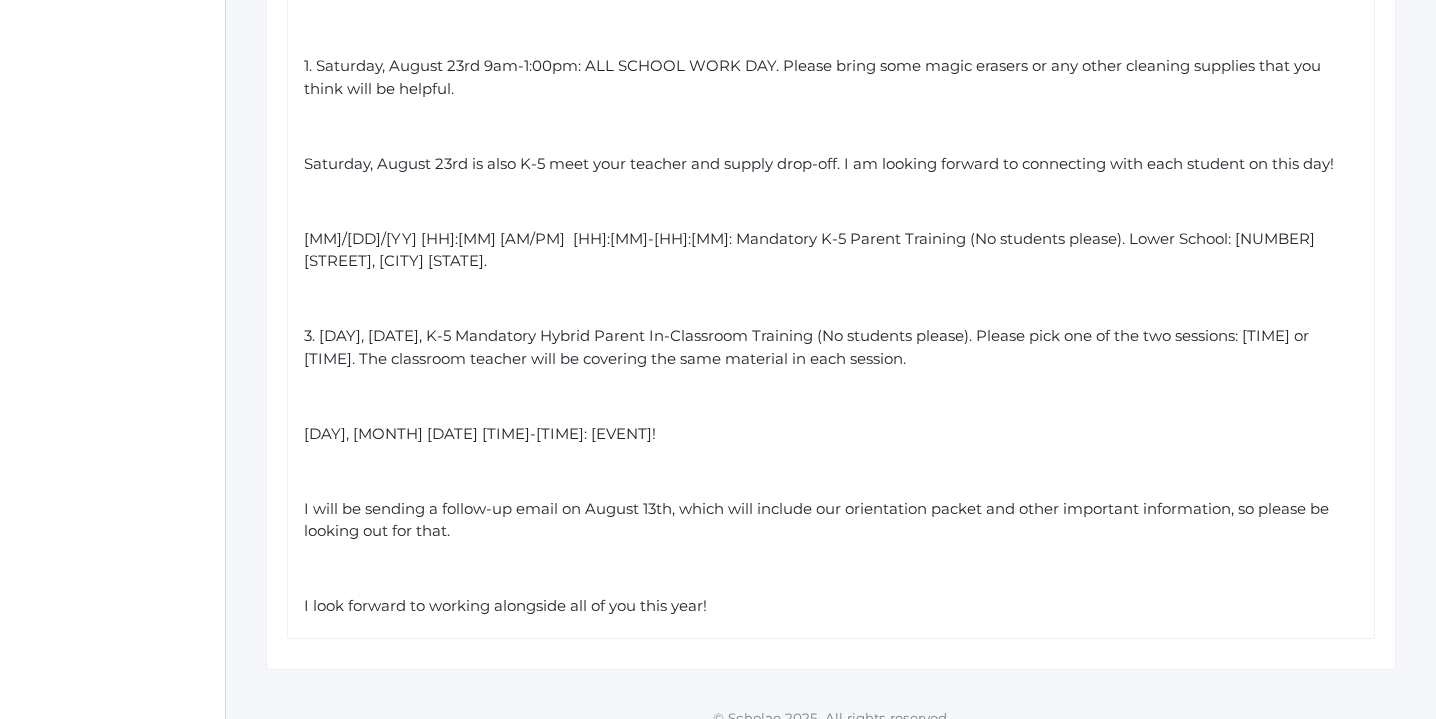 click on "I look forward to working alongside all of you this year!" 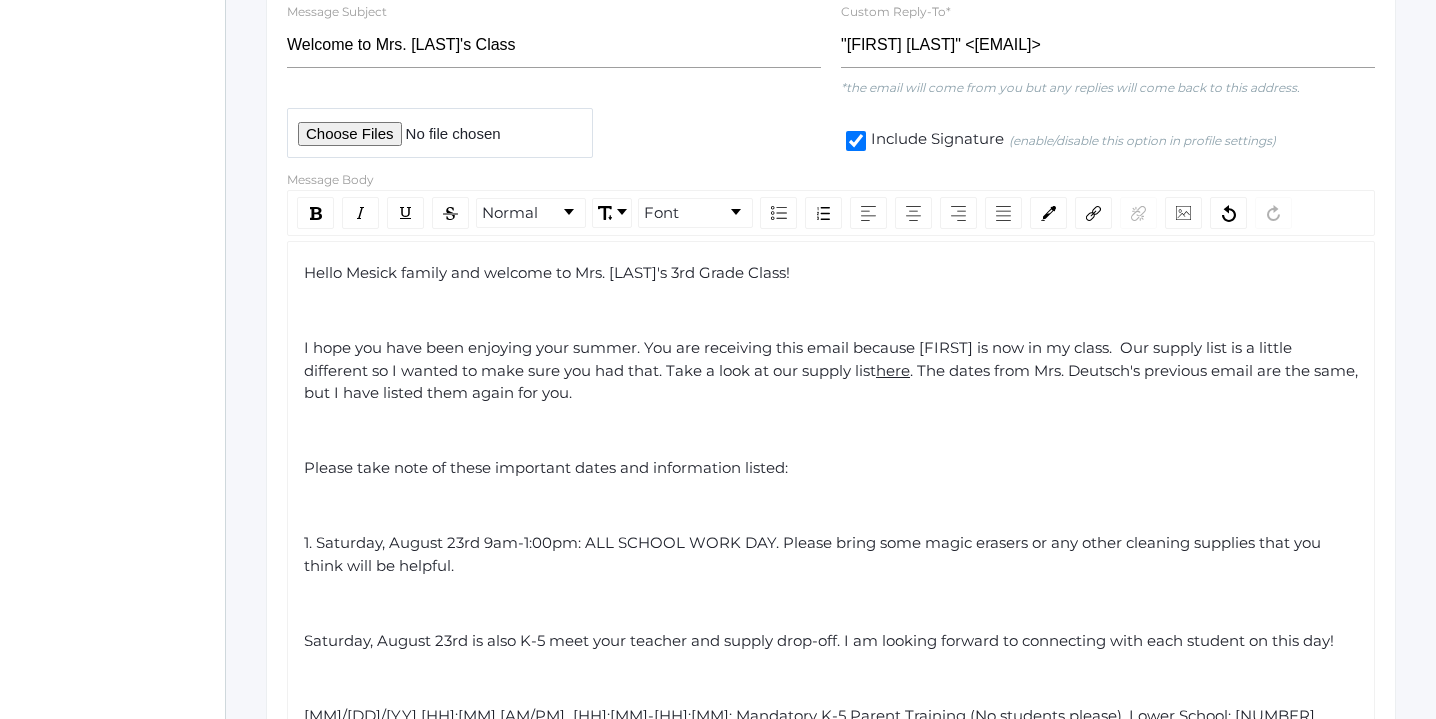 scroll, scrollTop: 377, scrollLeft: 0, axis: vertical 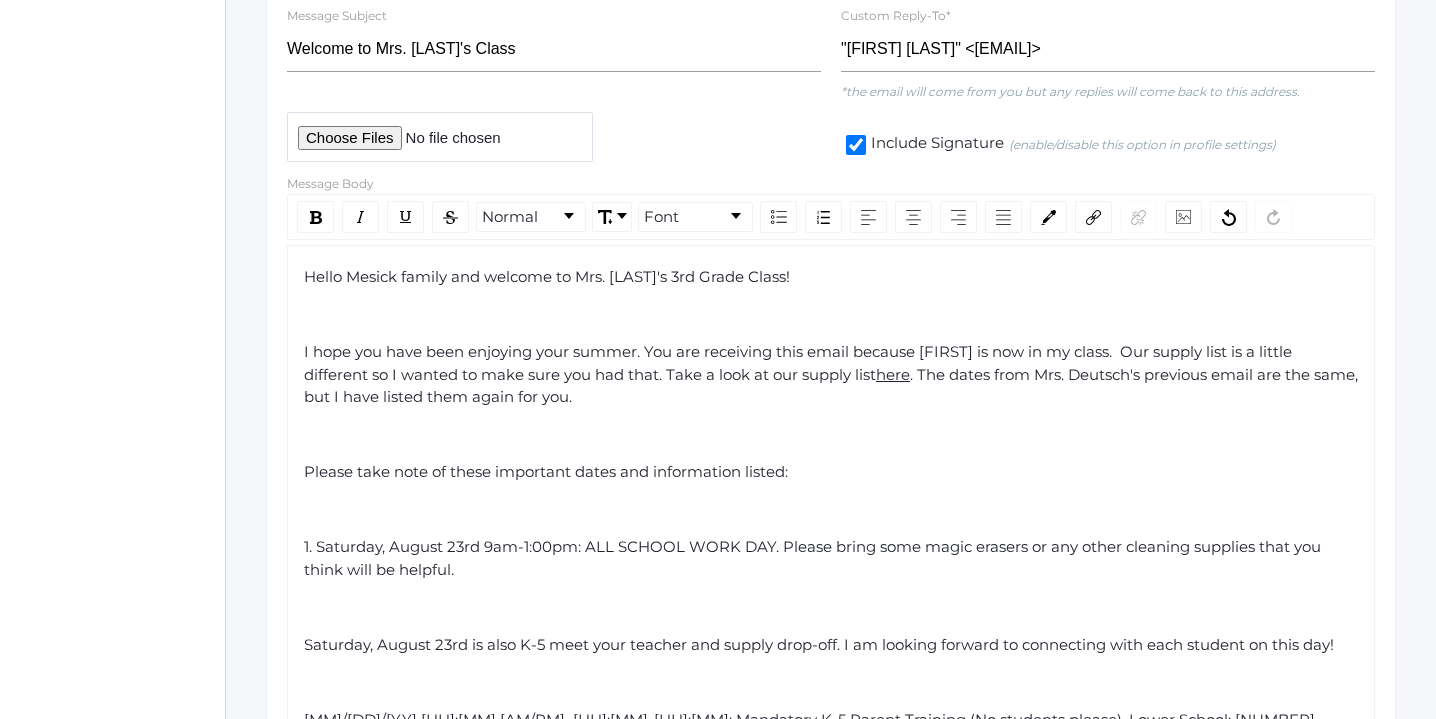 click on "here" 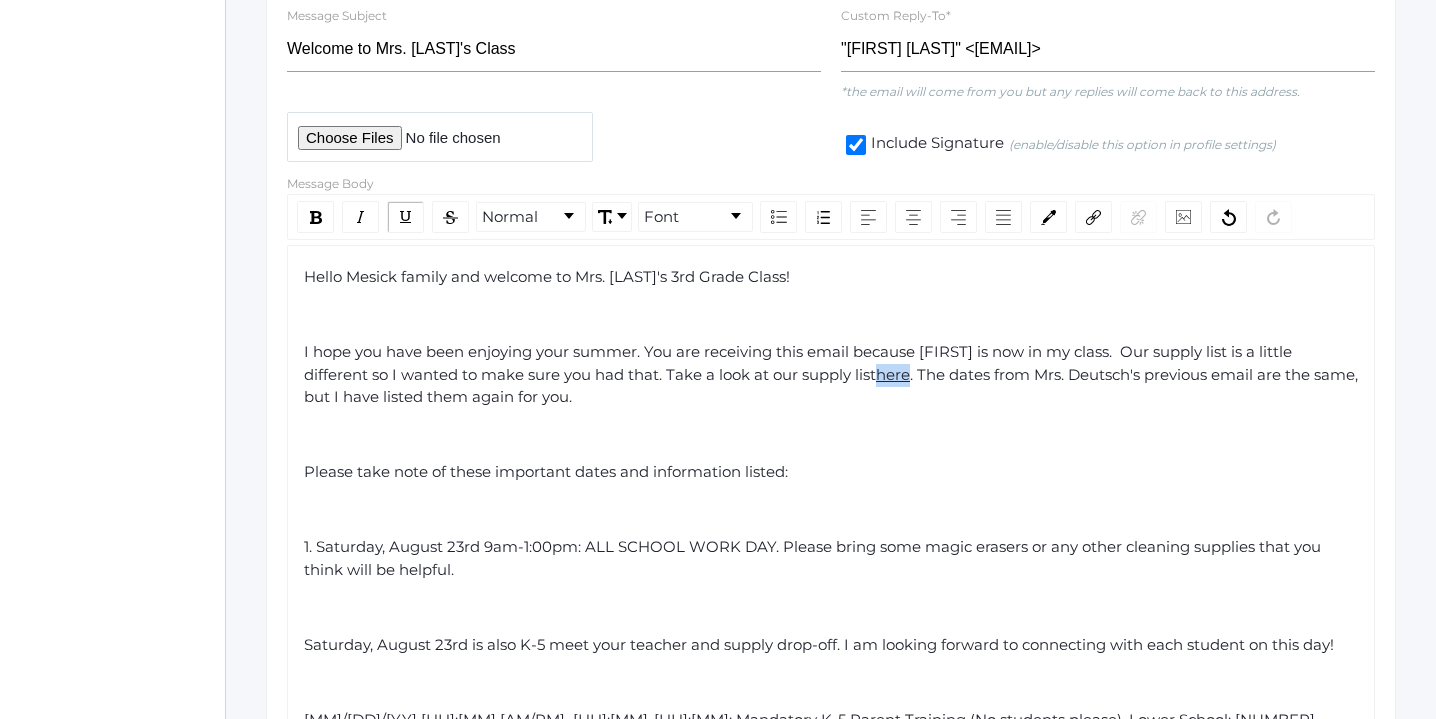 drag, startPoint x: 914, startPoint y: 376, endPoint x: 882, endPoint y: 373, distance: 32.140316 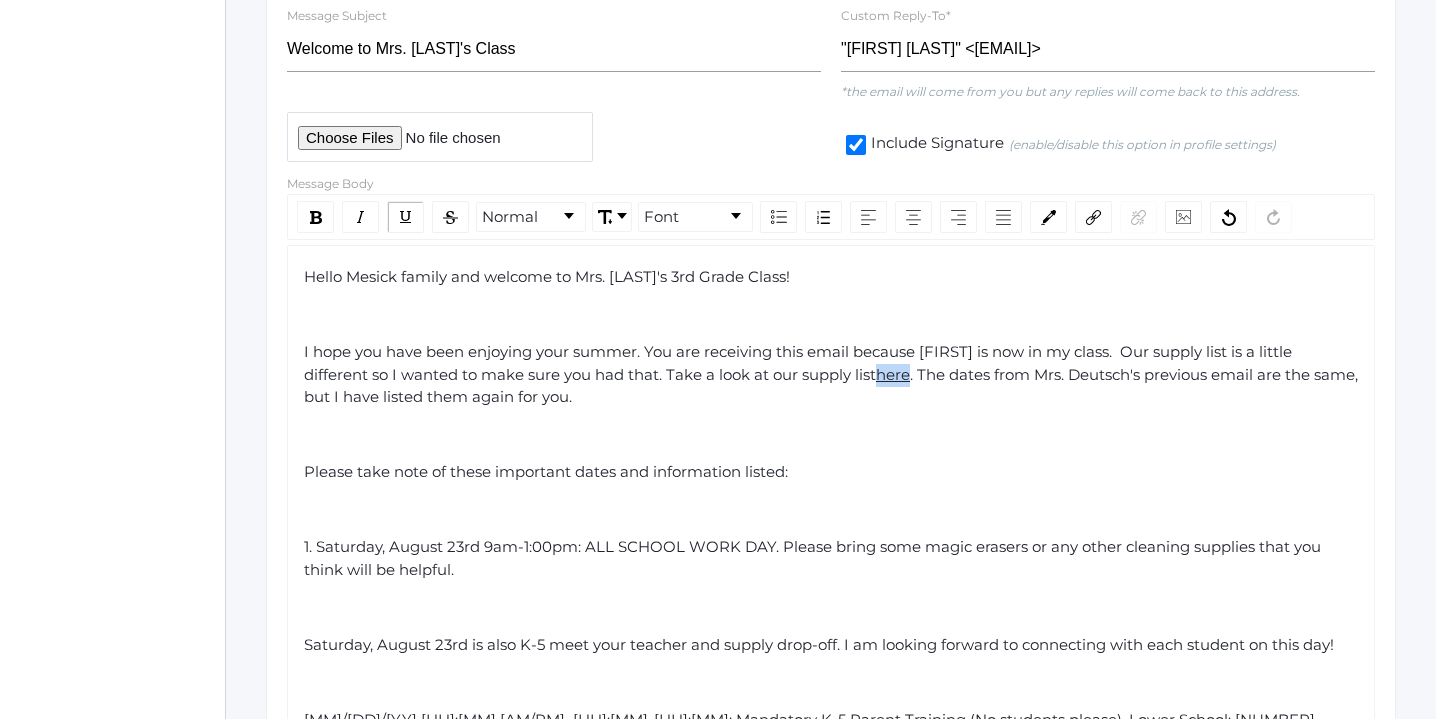 click on "here" 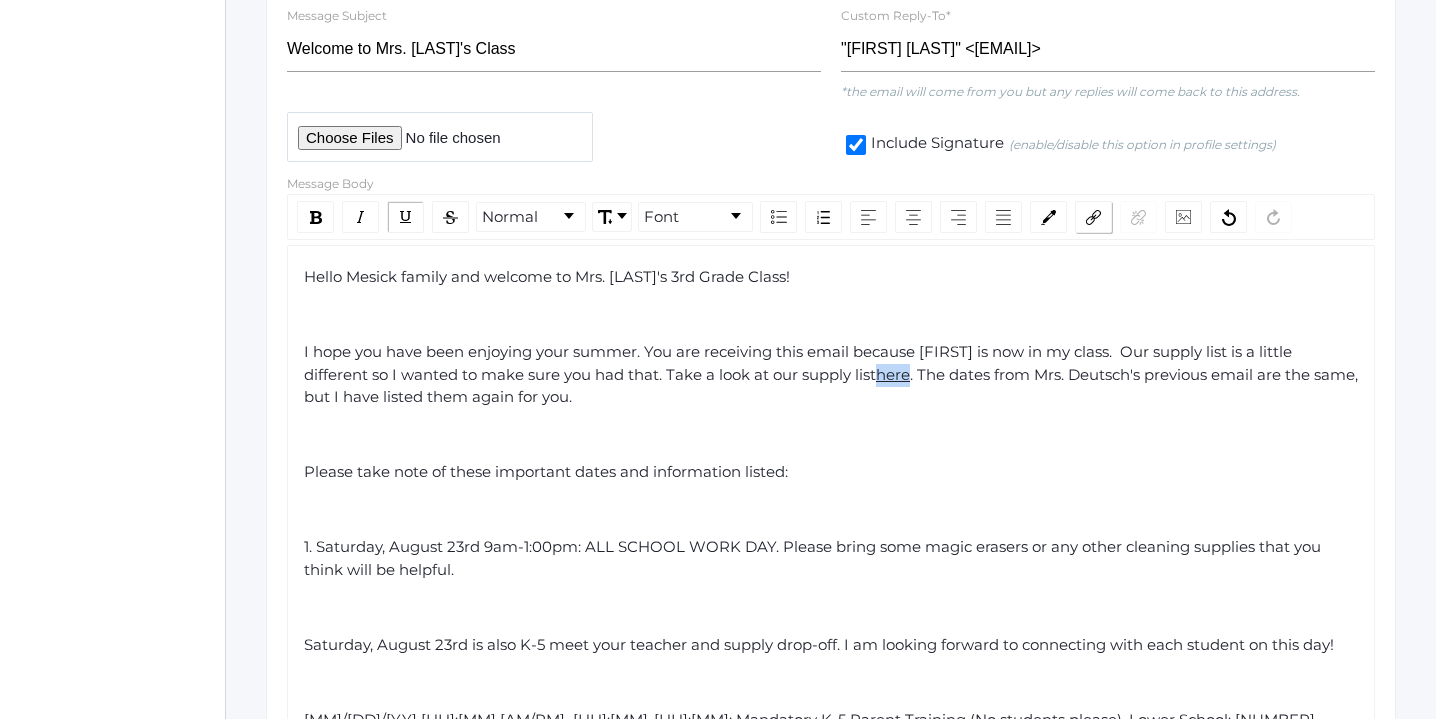 click 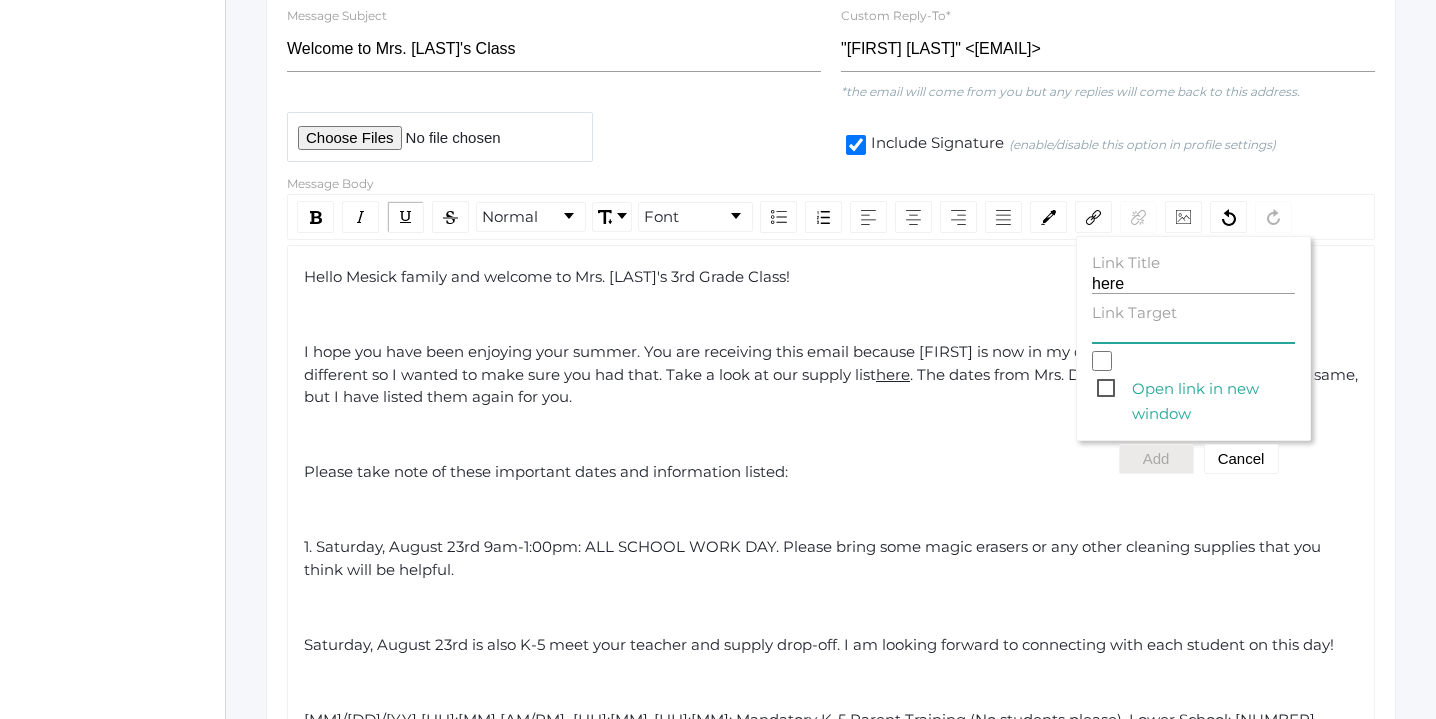 click on "Link Target" 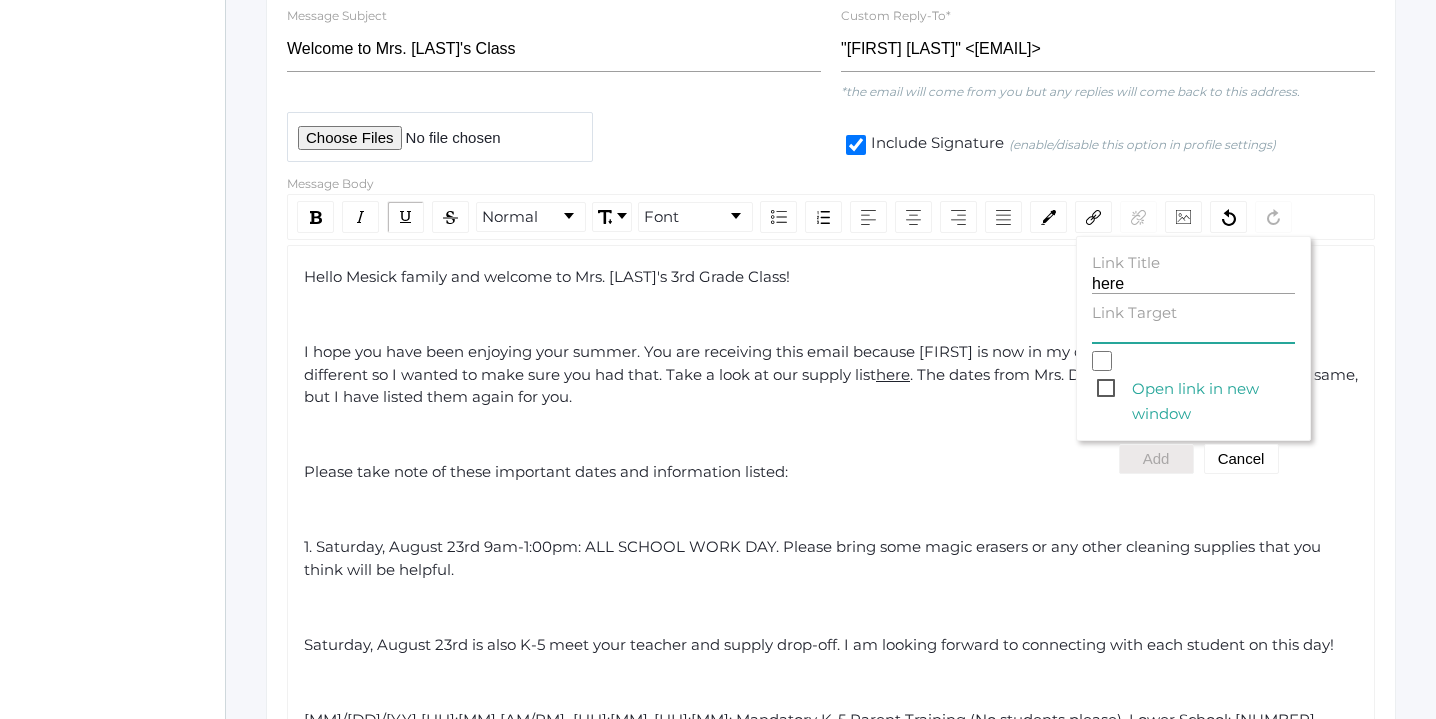 paste on "https://share.google/ID1YbyrJ42p96M5iK" 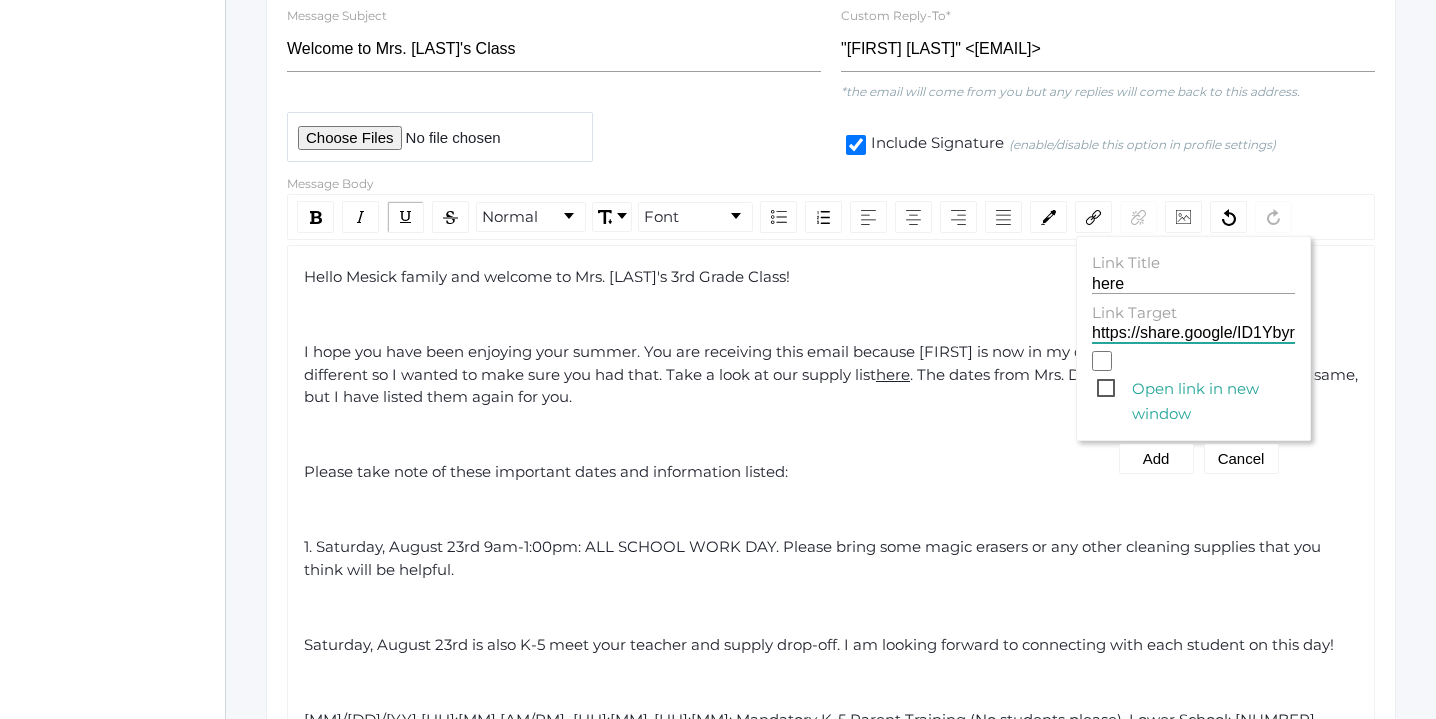 scroll, scrollTop: 0, scrollLeft: 95, axis: horizontal 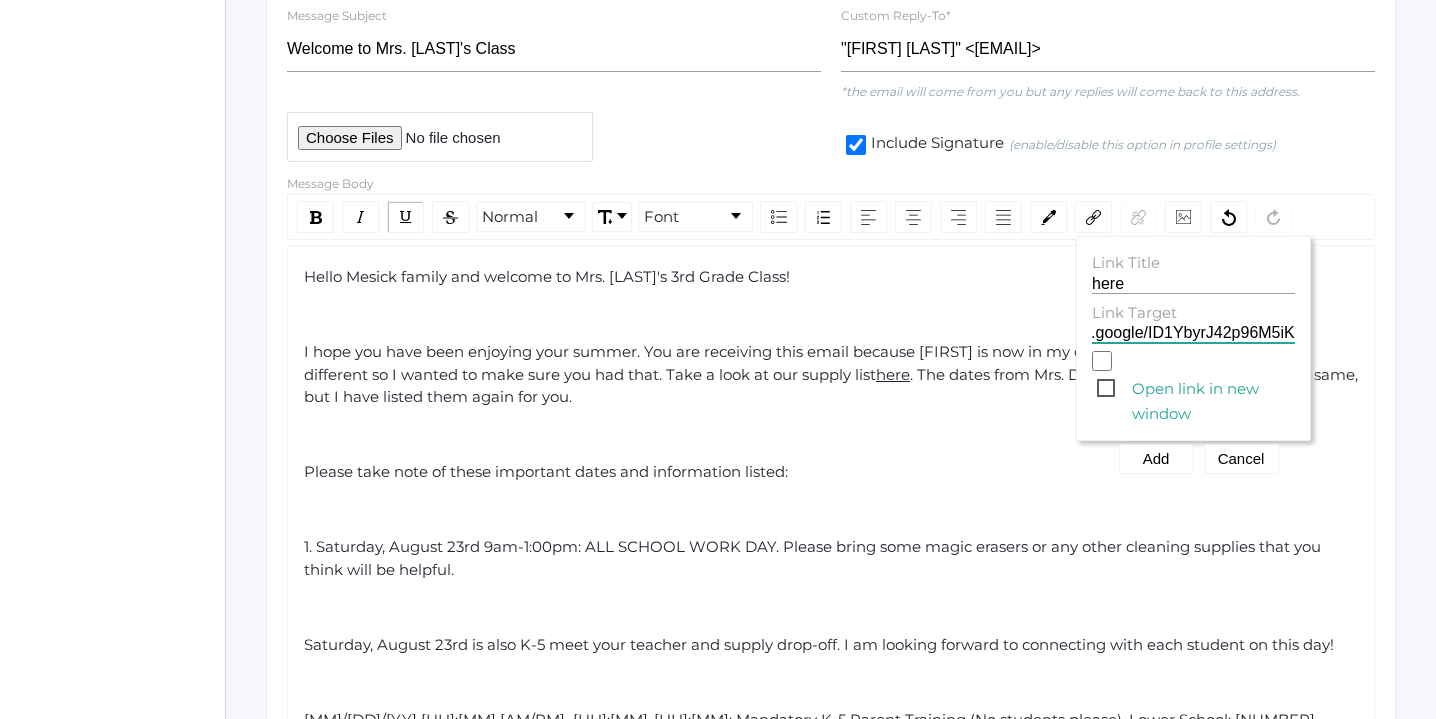click on "Open link in new window" 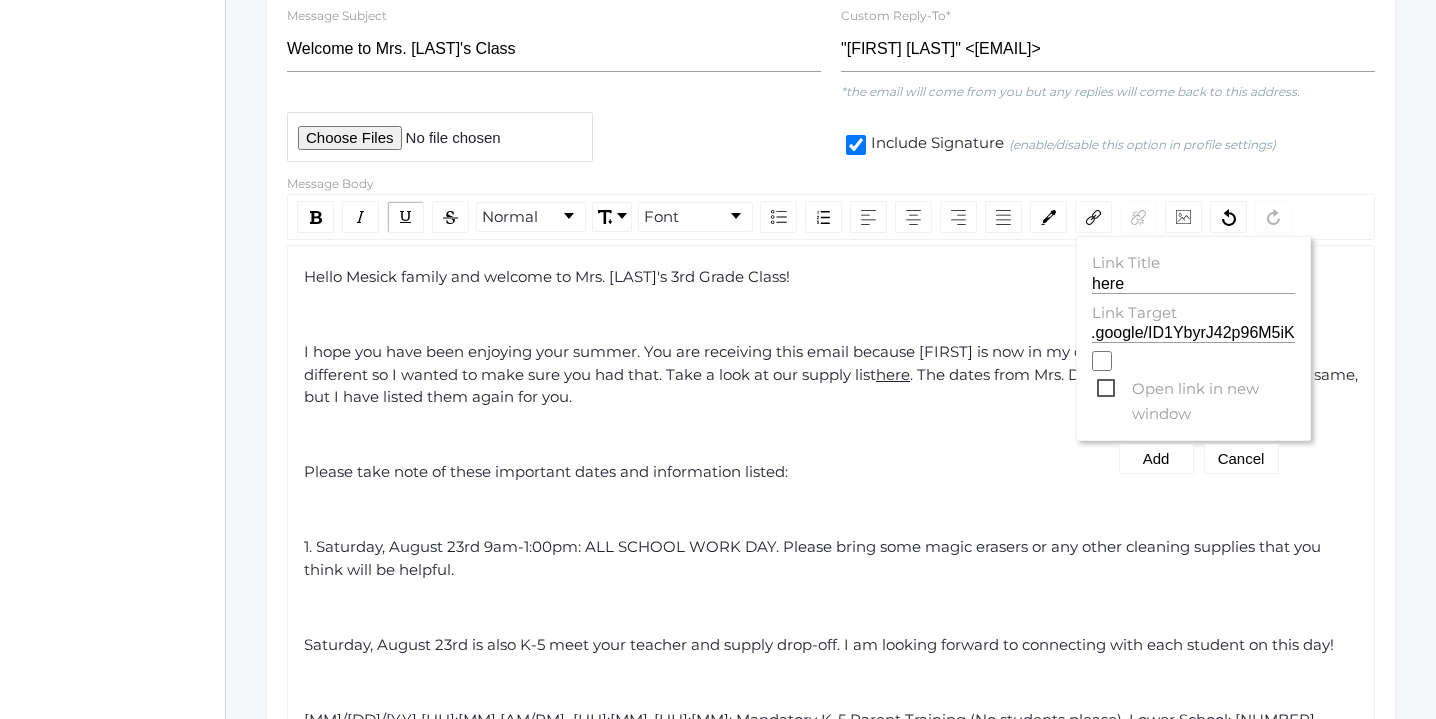 click on "Open link in new window" 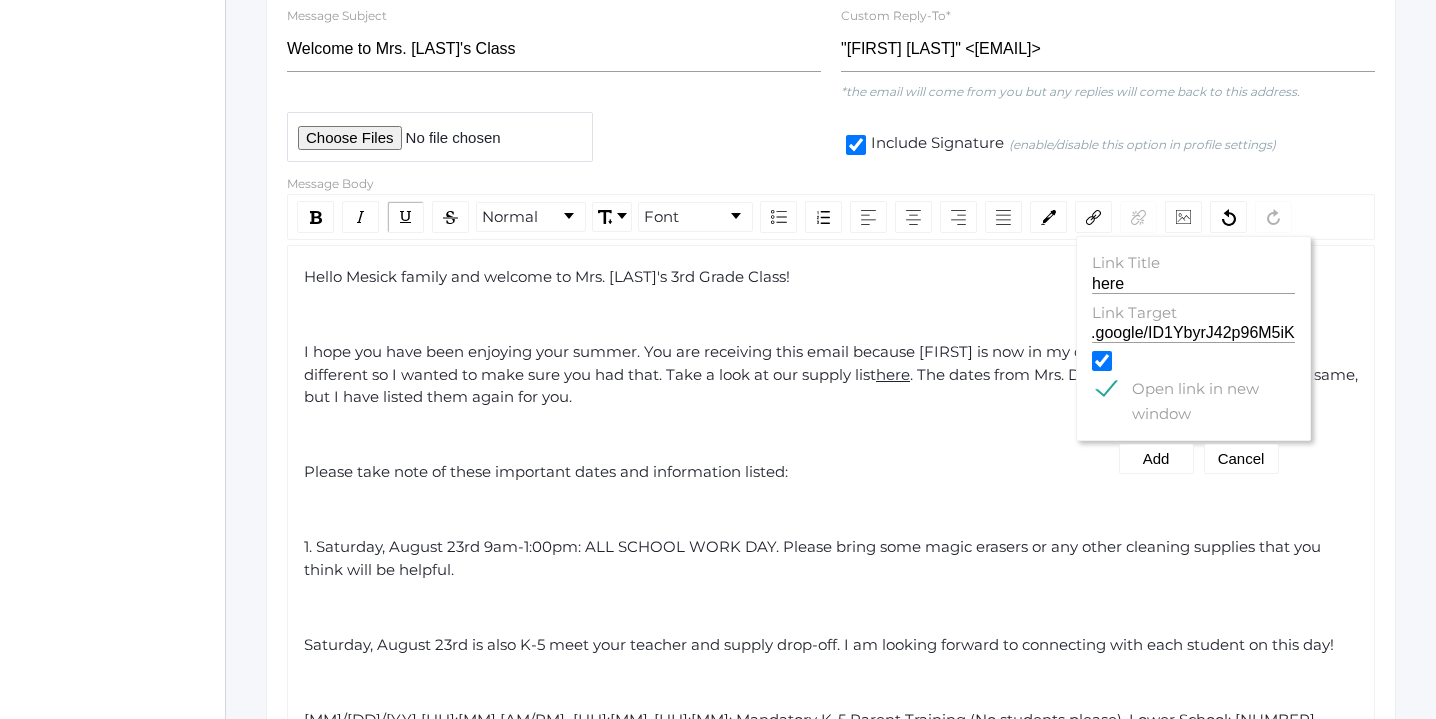 scroll, scrollTop: 0, scrollLeft: 0, axis: both 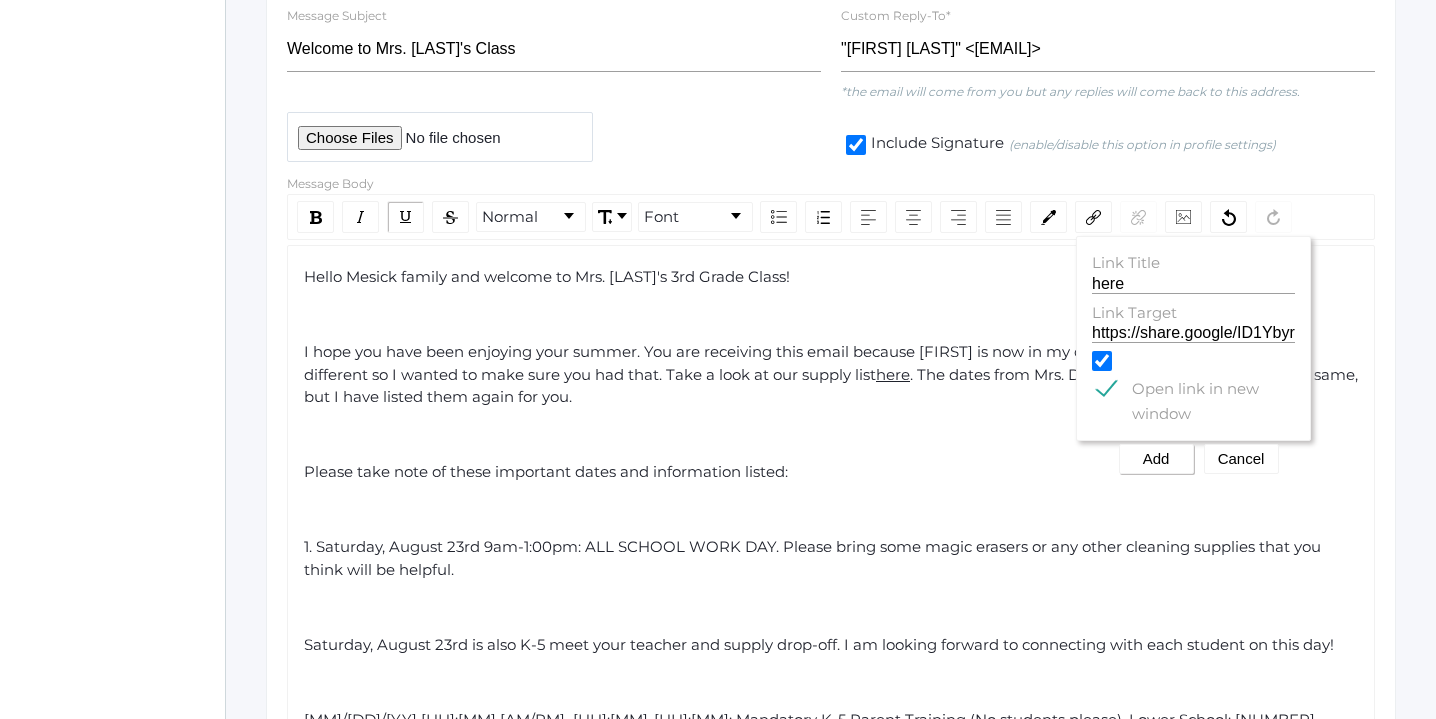 click on "Add" 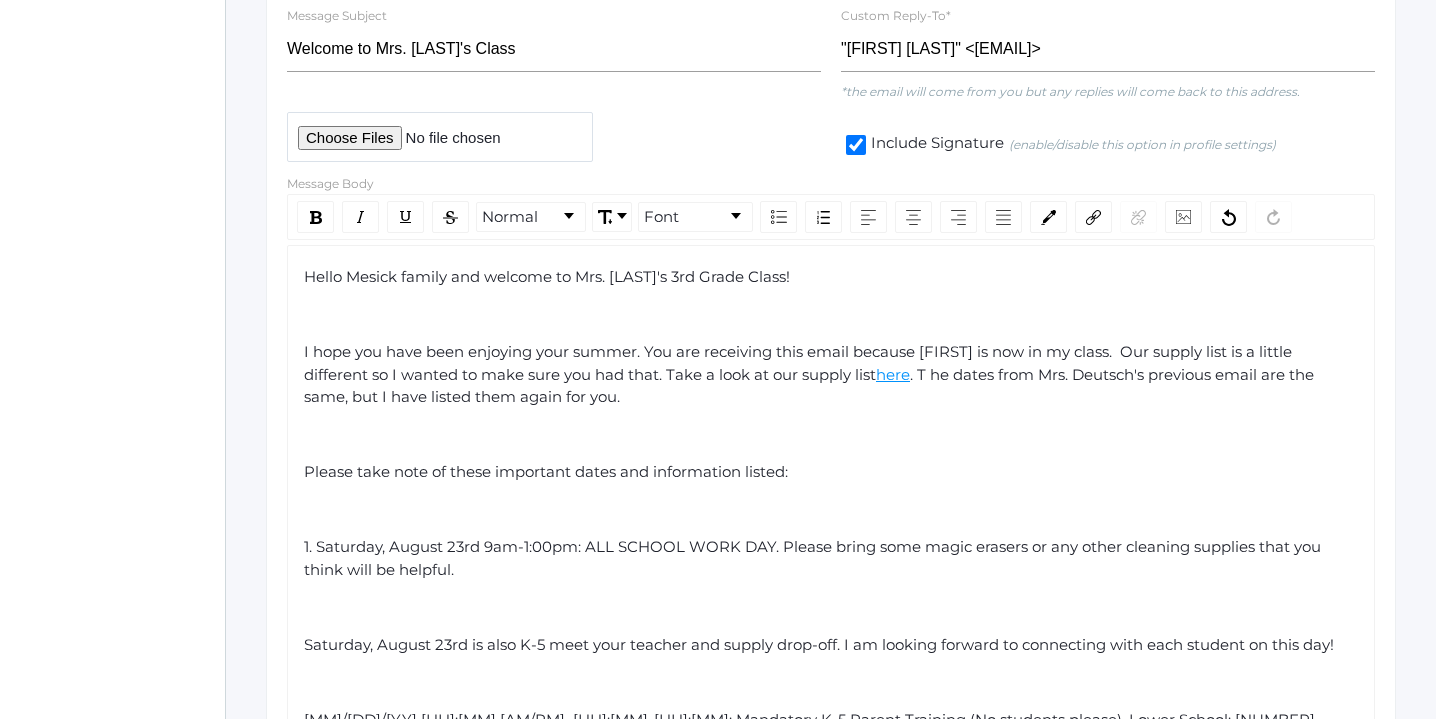 click on ". T he dates from Mrs. Deutsch's previous email are the same, but I have listed them again for you." 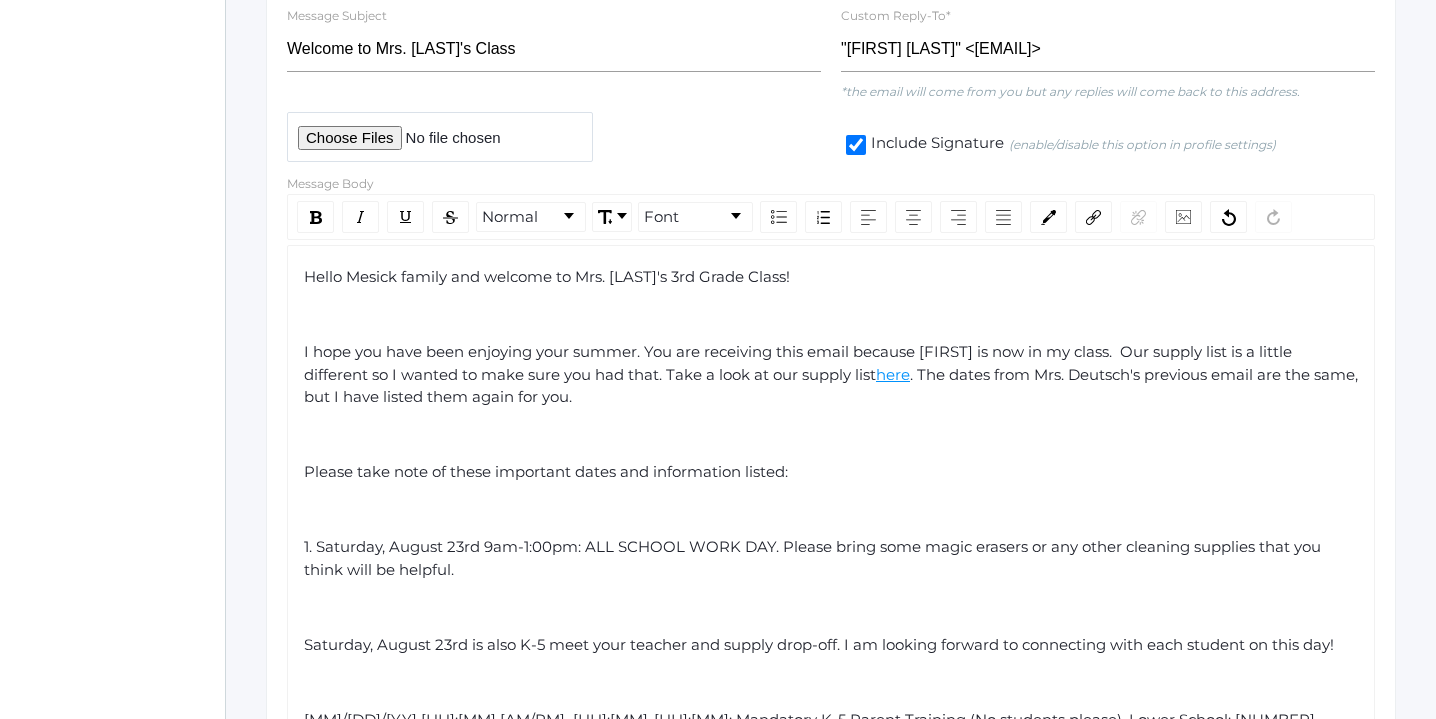 click on "Please take note of these important dates and information listed:" 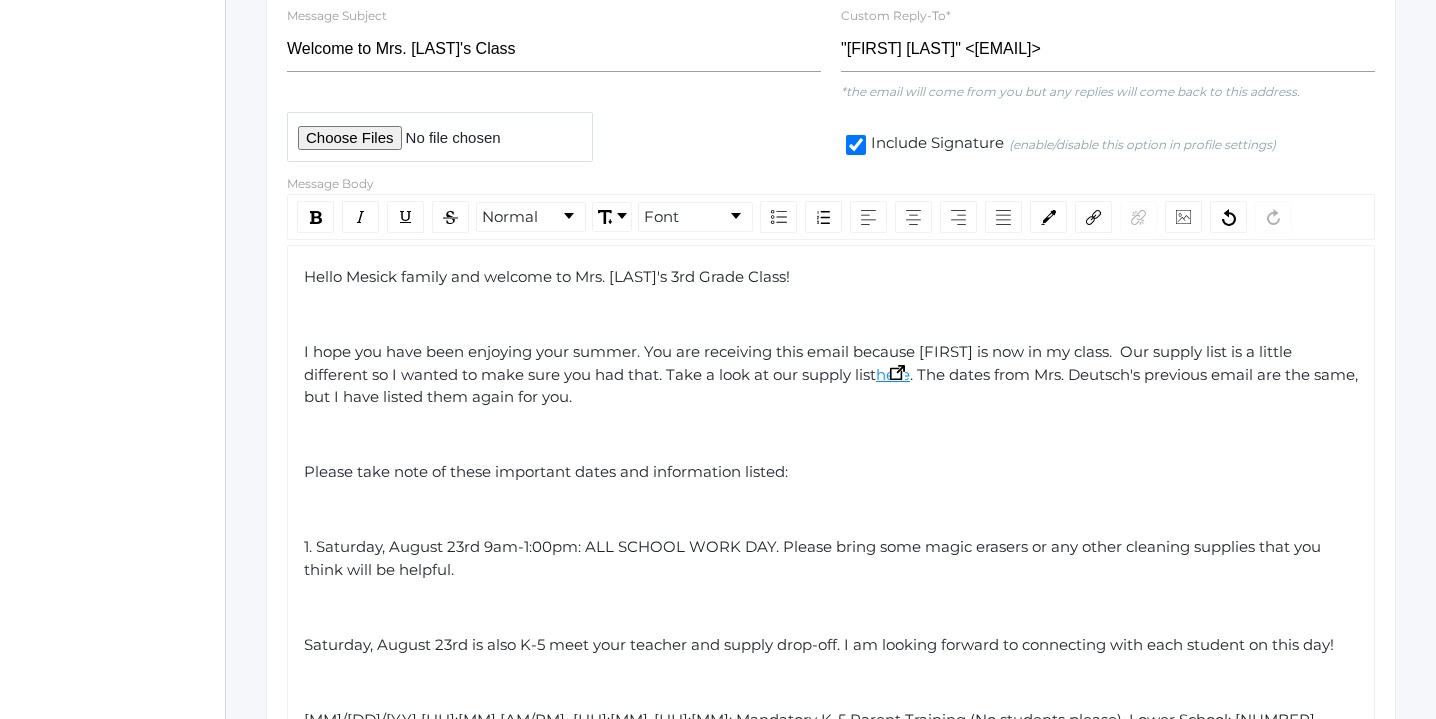 click 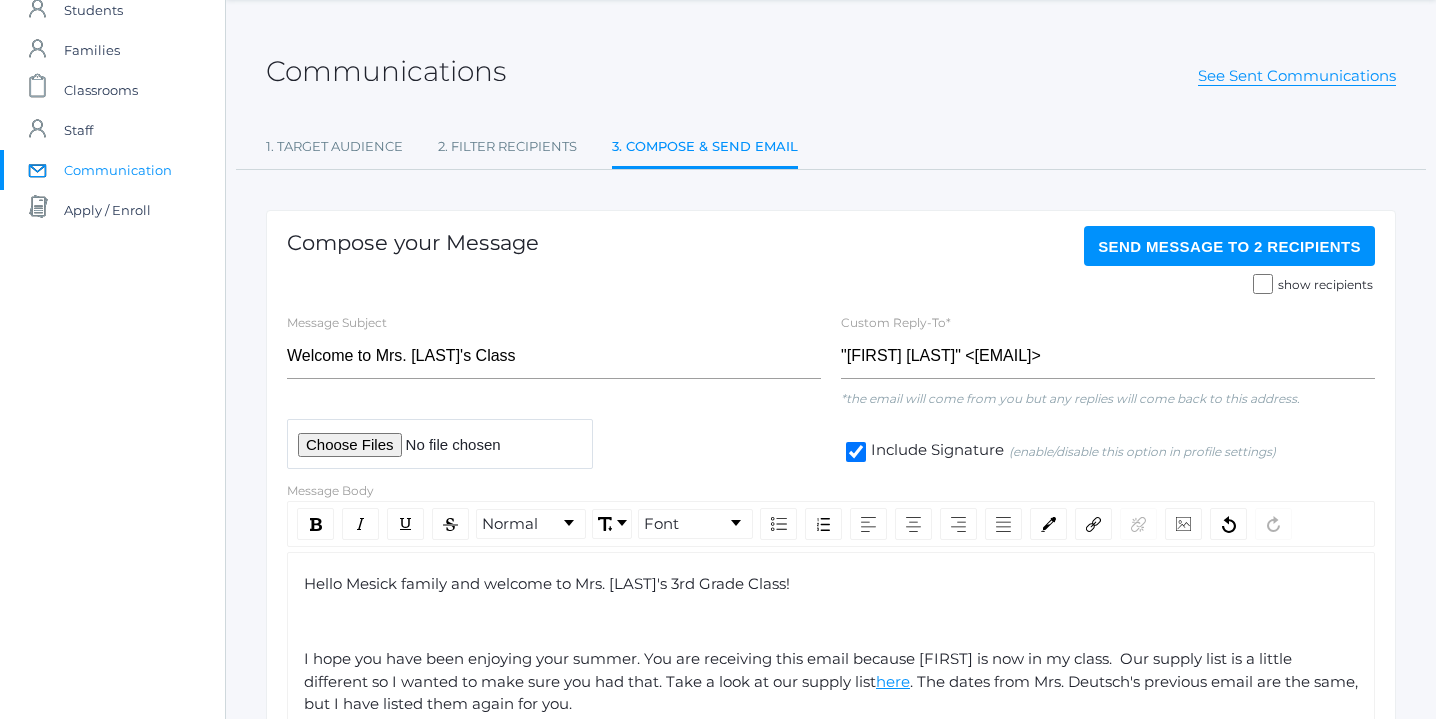 scroll, scrollTop: 0, scrollLeft: 0, axis: both 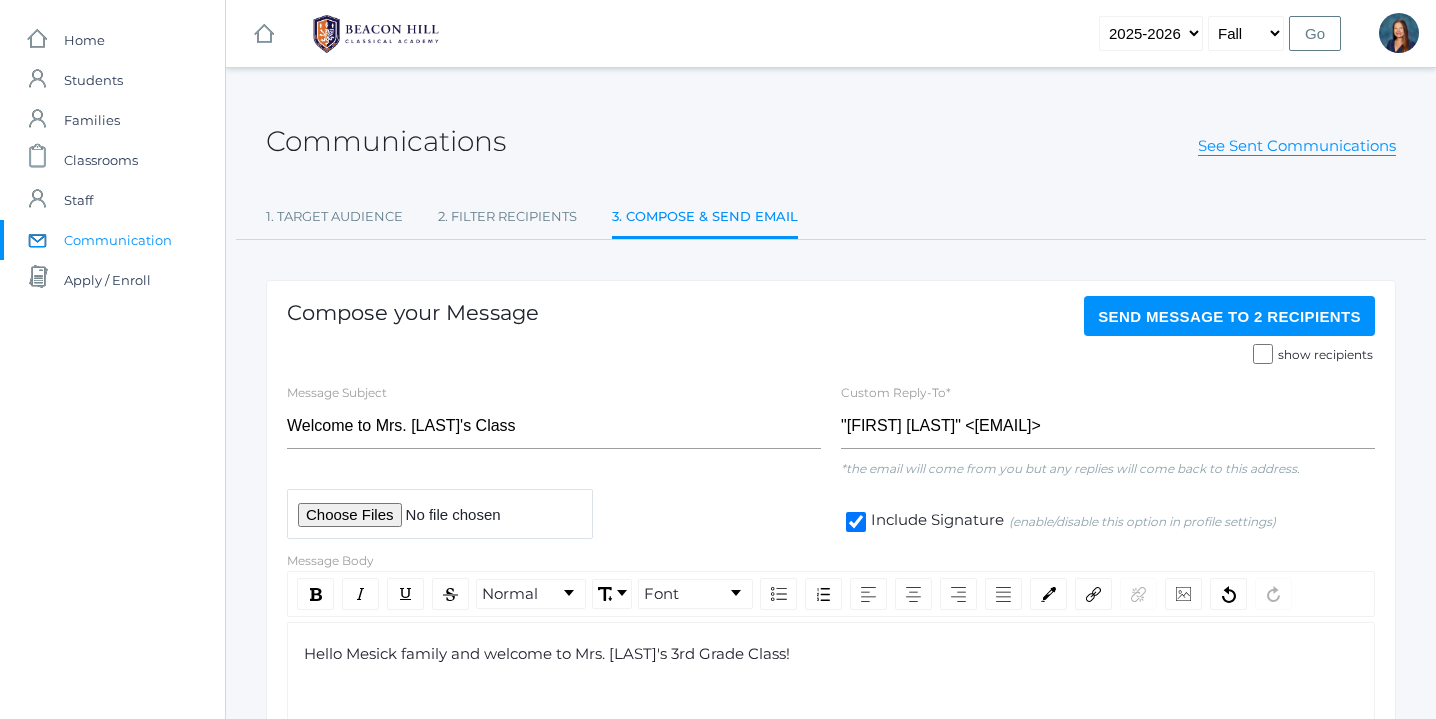 click on "Send Message   to 2 recipients" 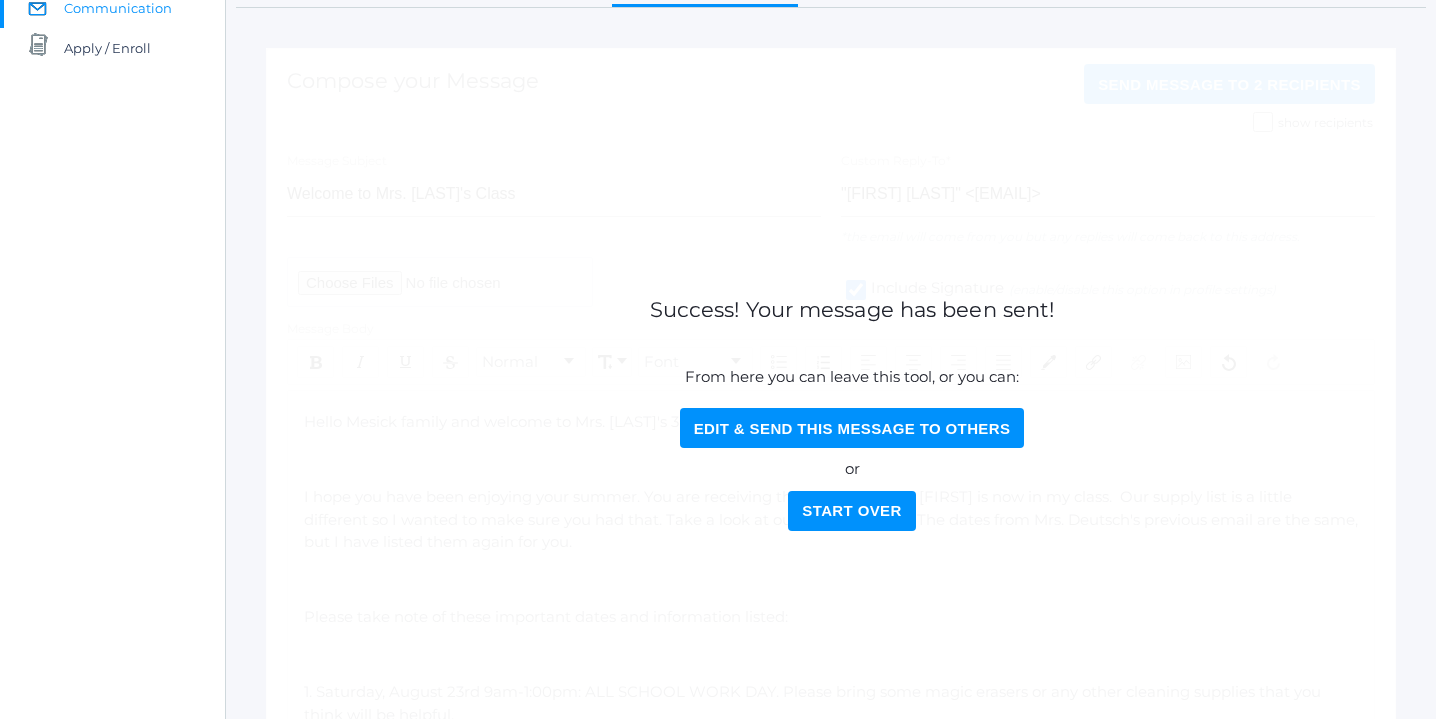scroll, scrollTop: 236, scrollLeft: 0, axis: vertical 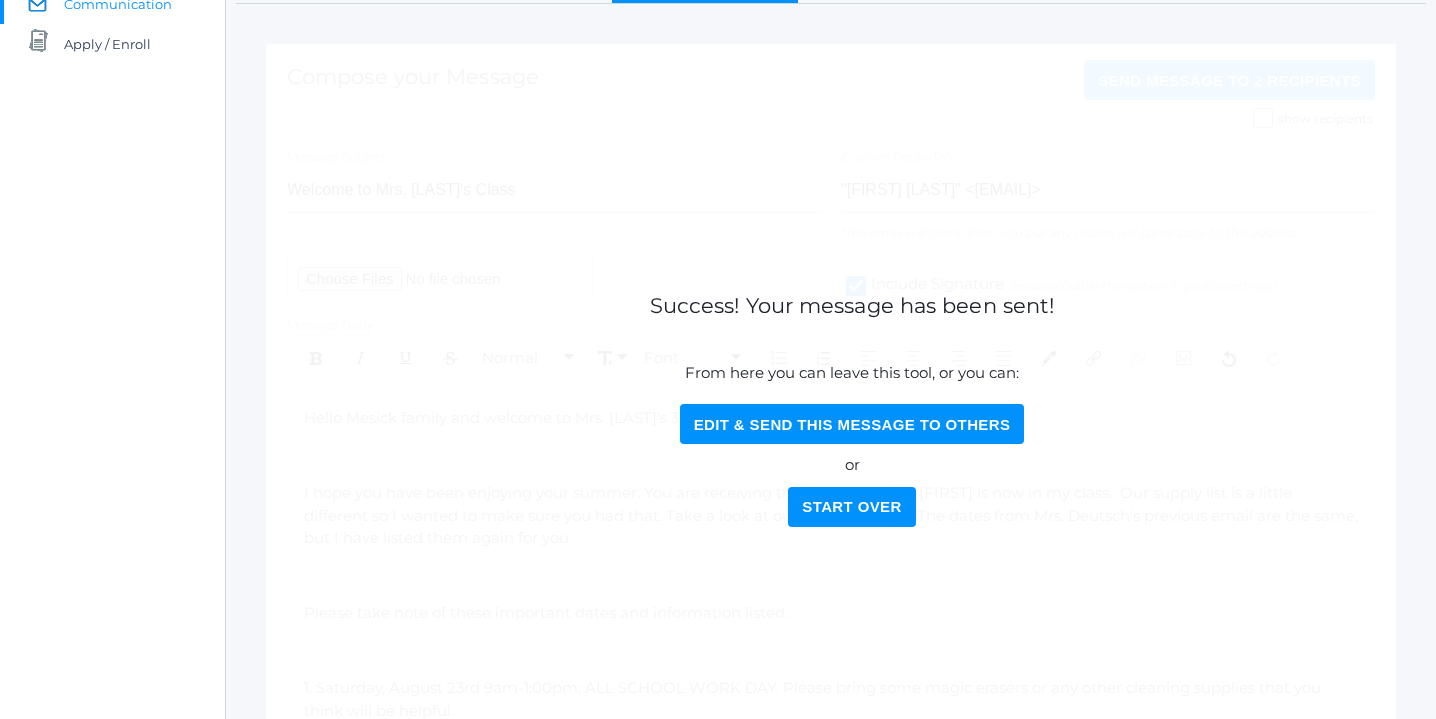 click on "Edit & Send this Message to Others" 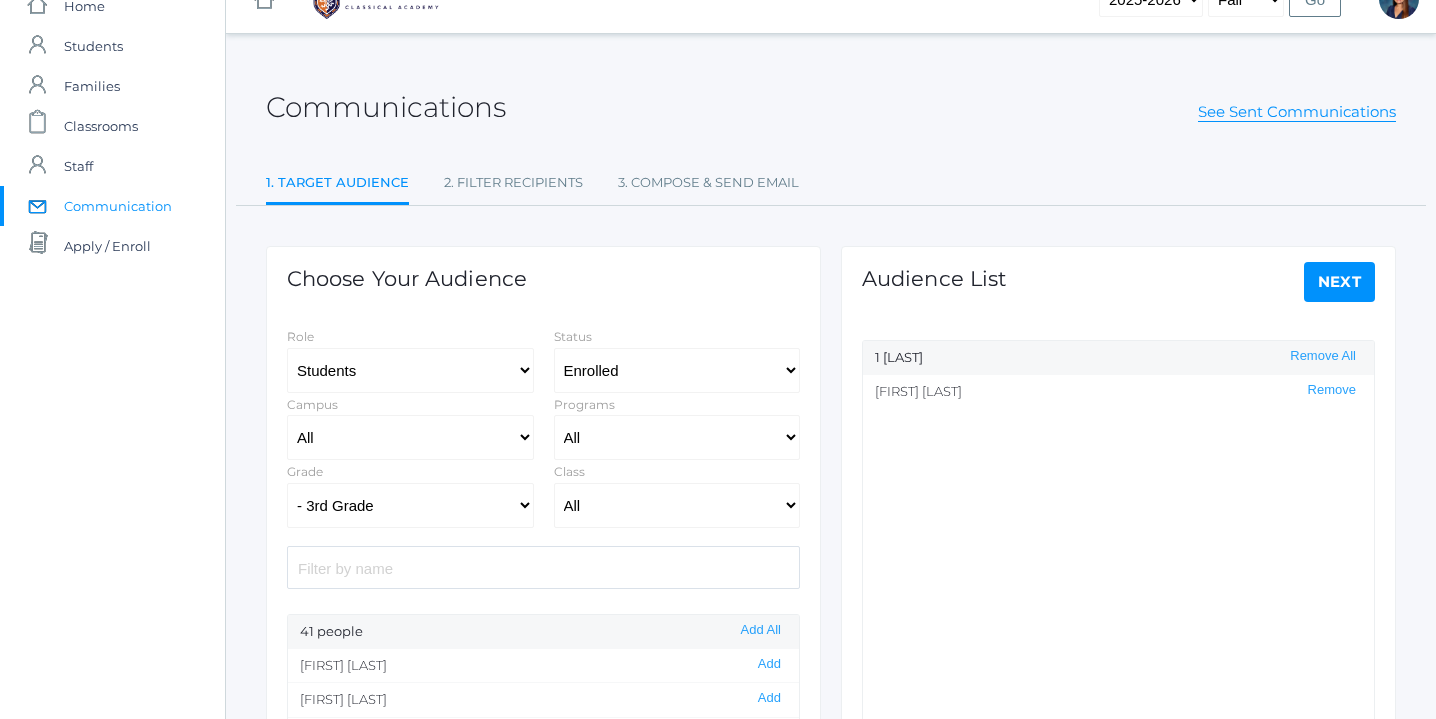 scroll, scrollTop: 0, scrollLeft: 0, axis: both 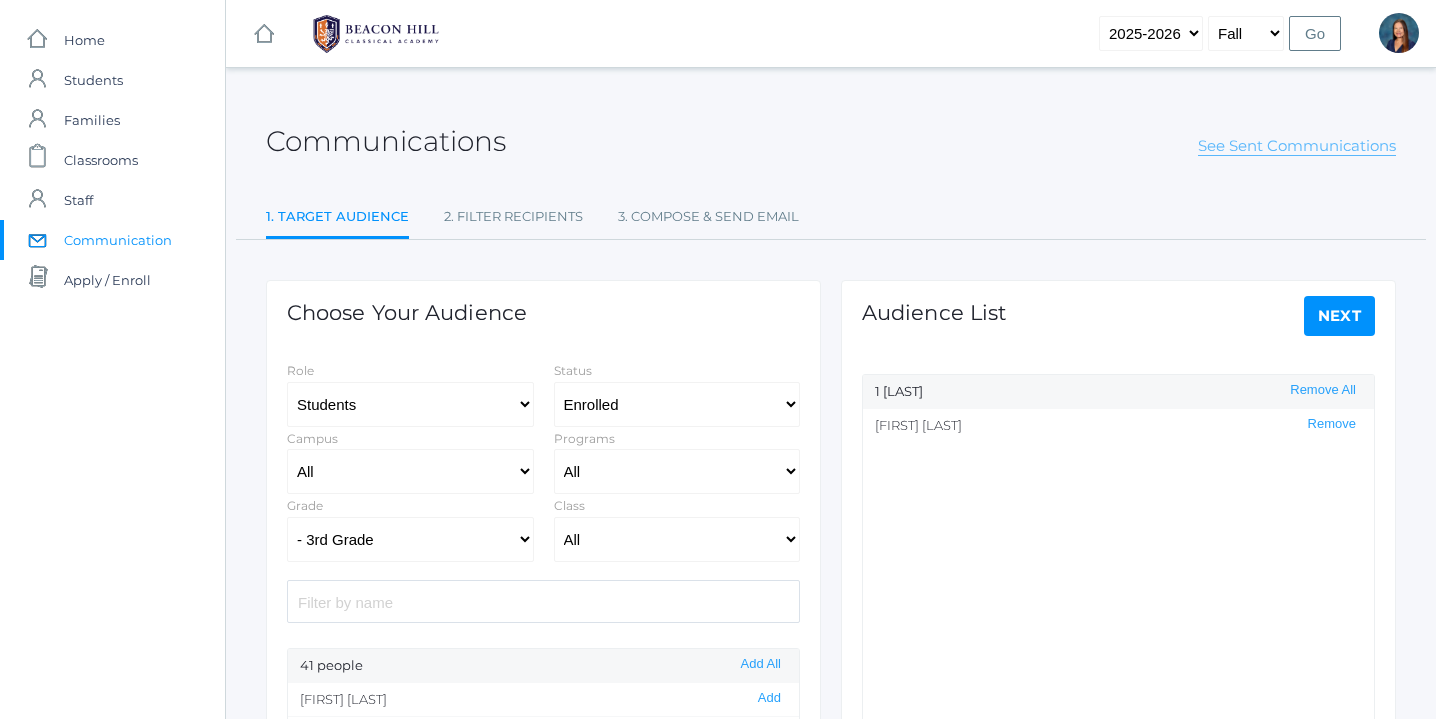 click on "See Sent Communications" 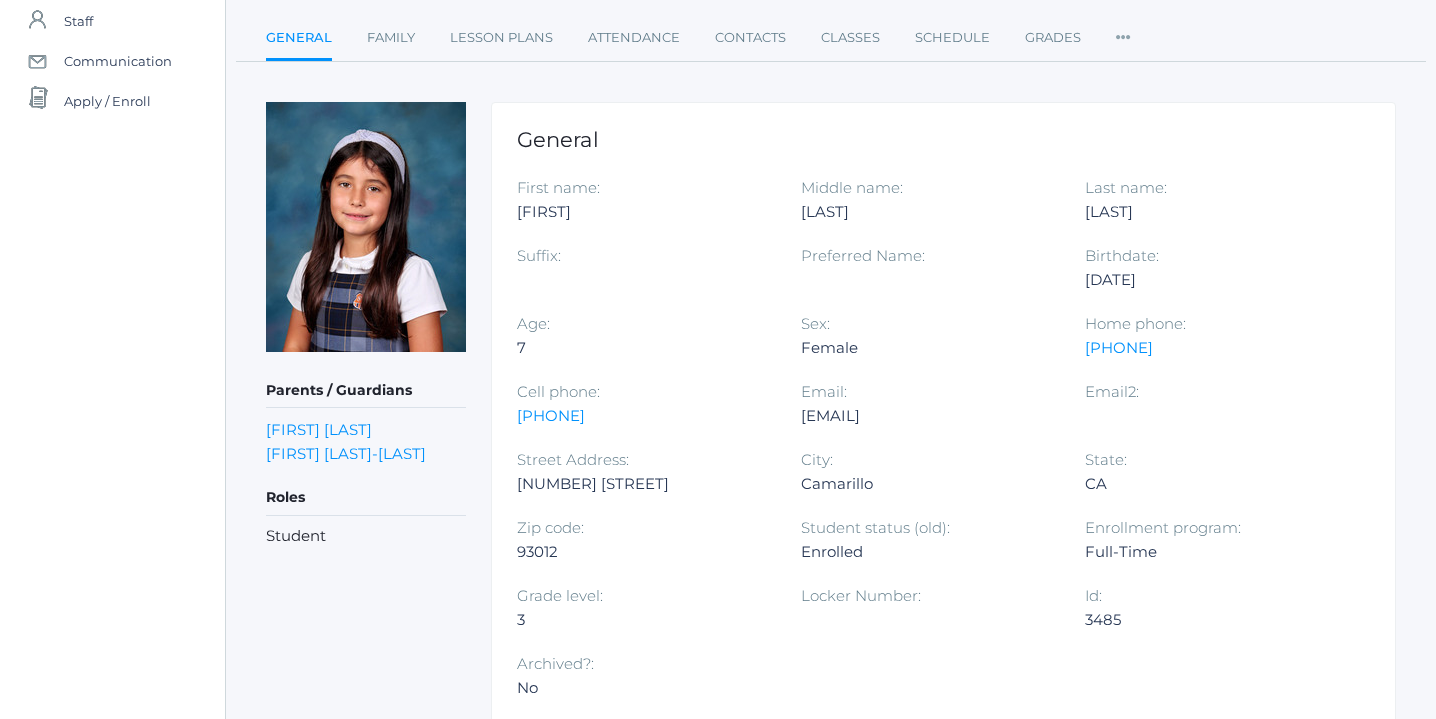 scroll, scrollTop: 186, scrollLeft: 0, axis: vertical 